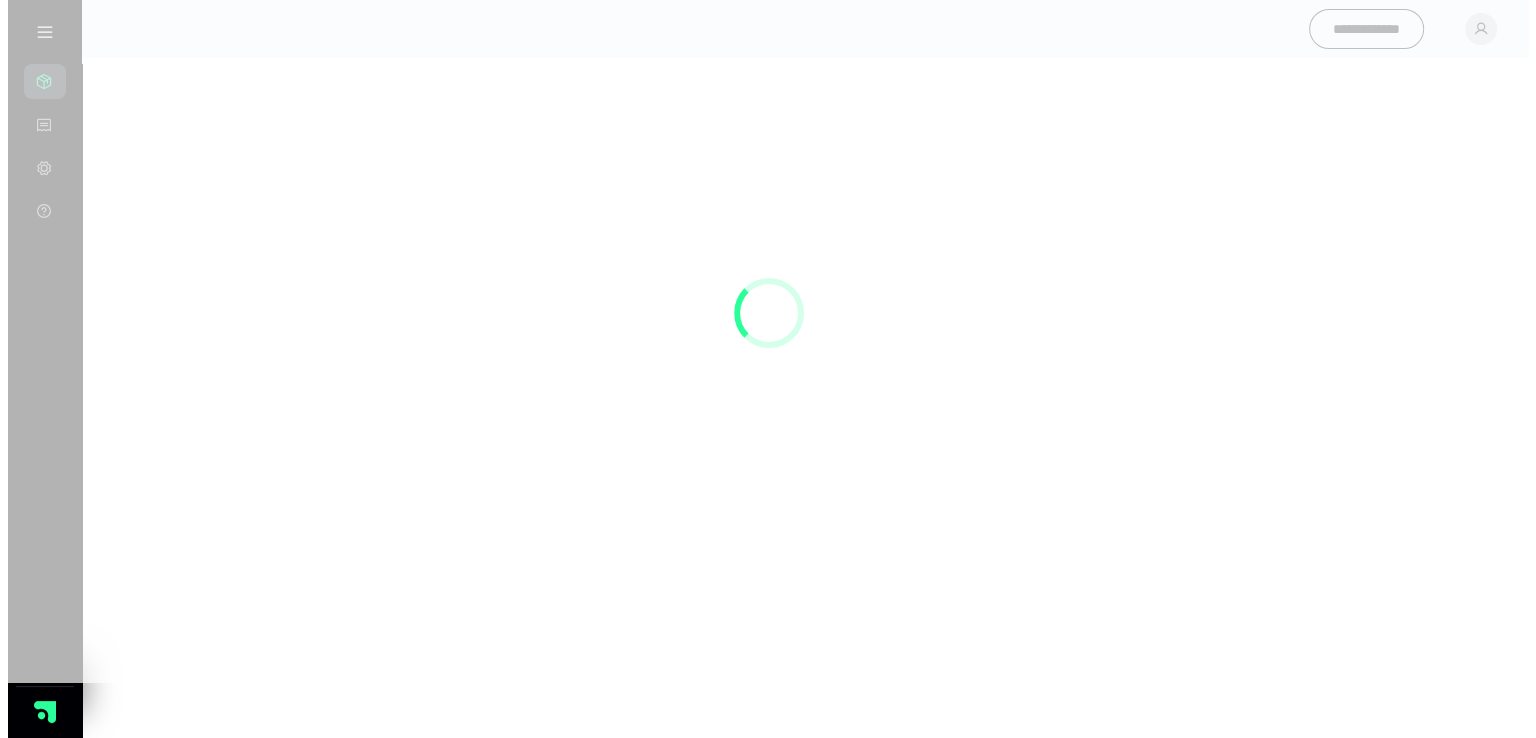 scroll, scrollTop: 0, scrollLeft: 0, axis: both 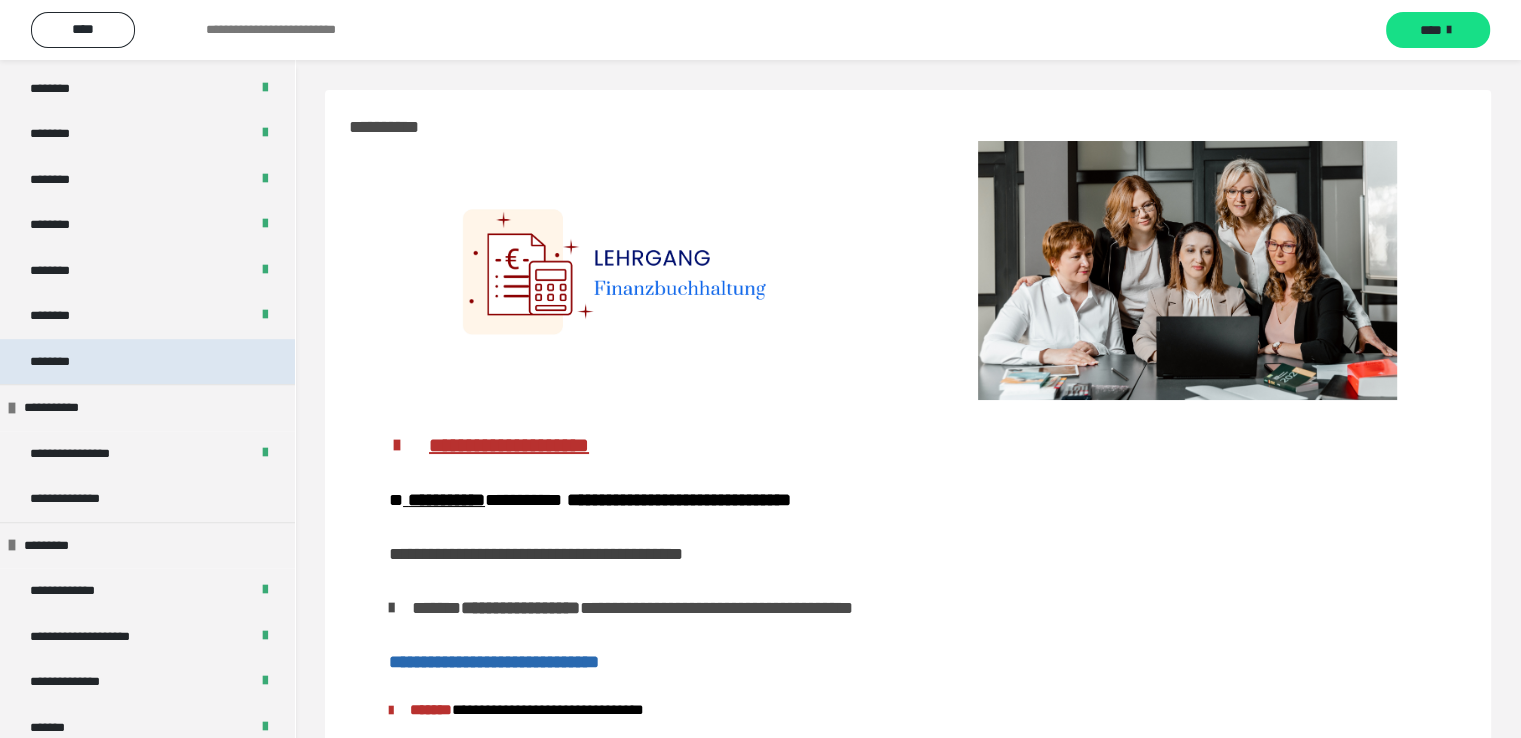 click on "********" at bounding box center (61, 362) 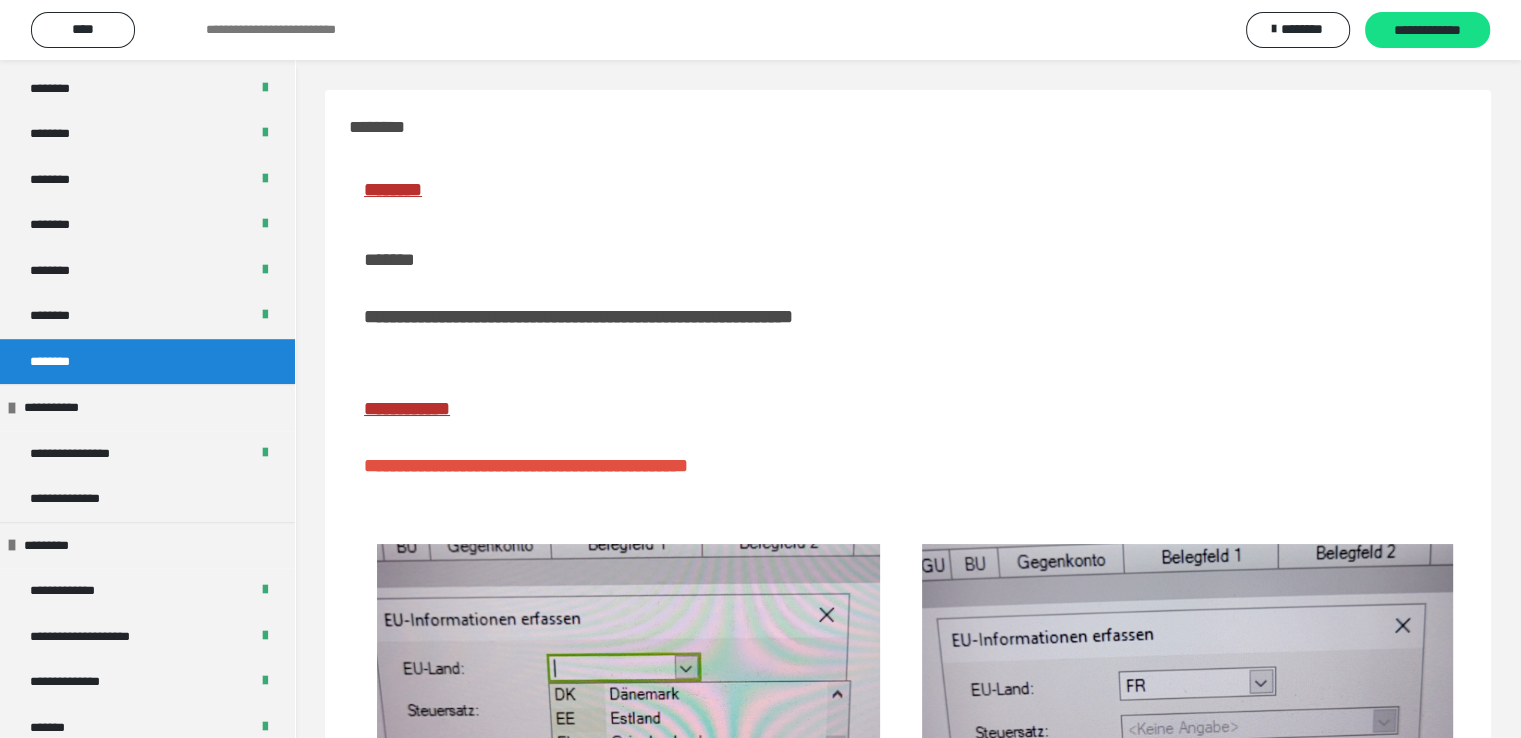scroll, scrollTop: 300, scrollLeft: 0, axis: vertical 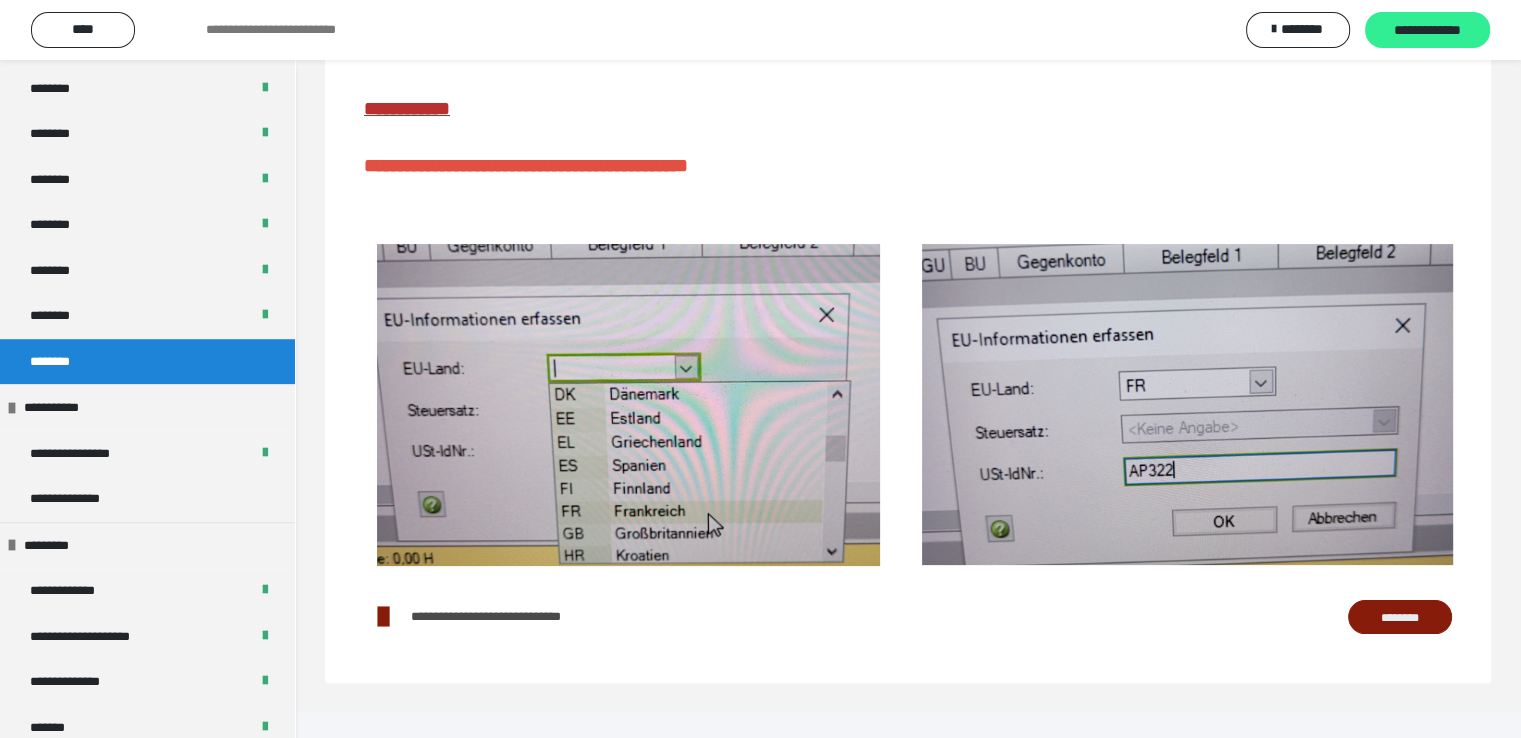 click on "**********" at bounding box center [1427, 31] 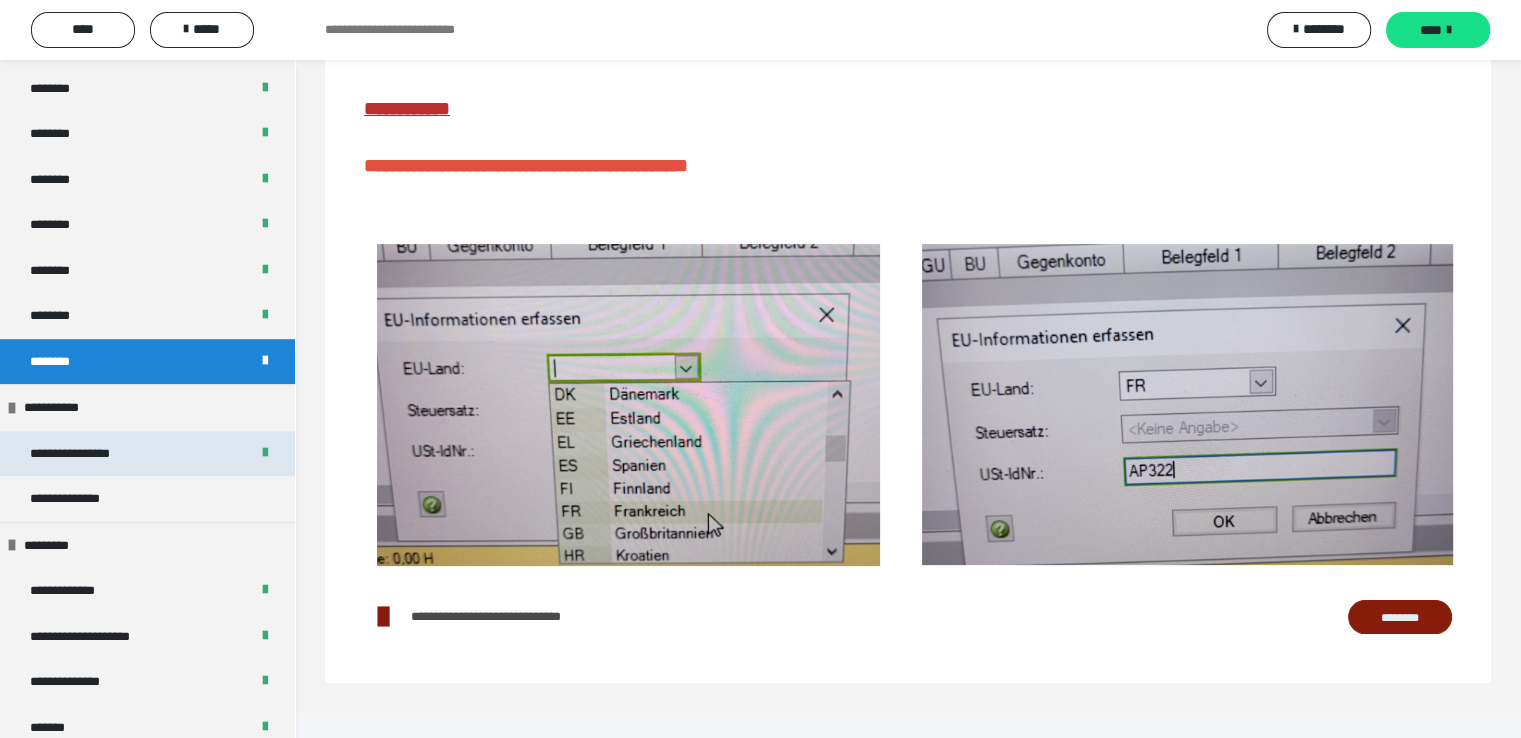 click on "**********" at bounding box center [95, 454] 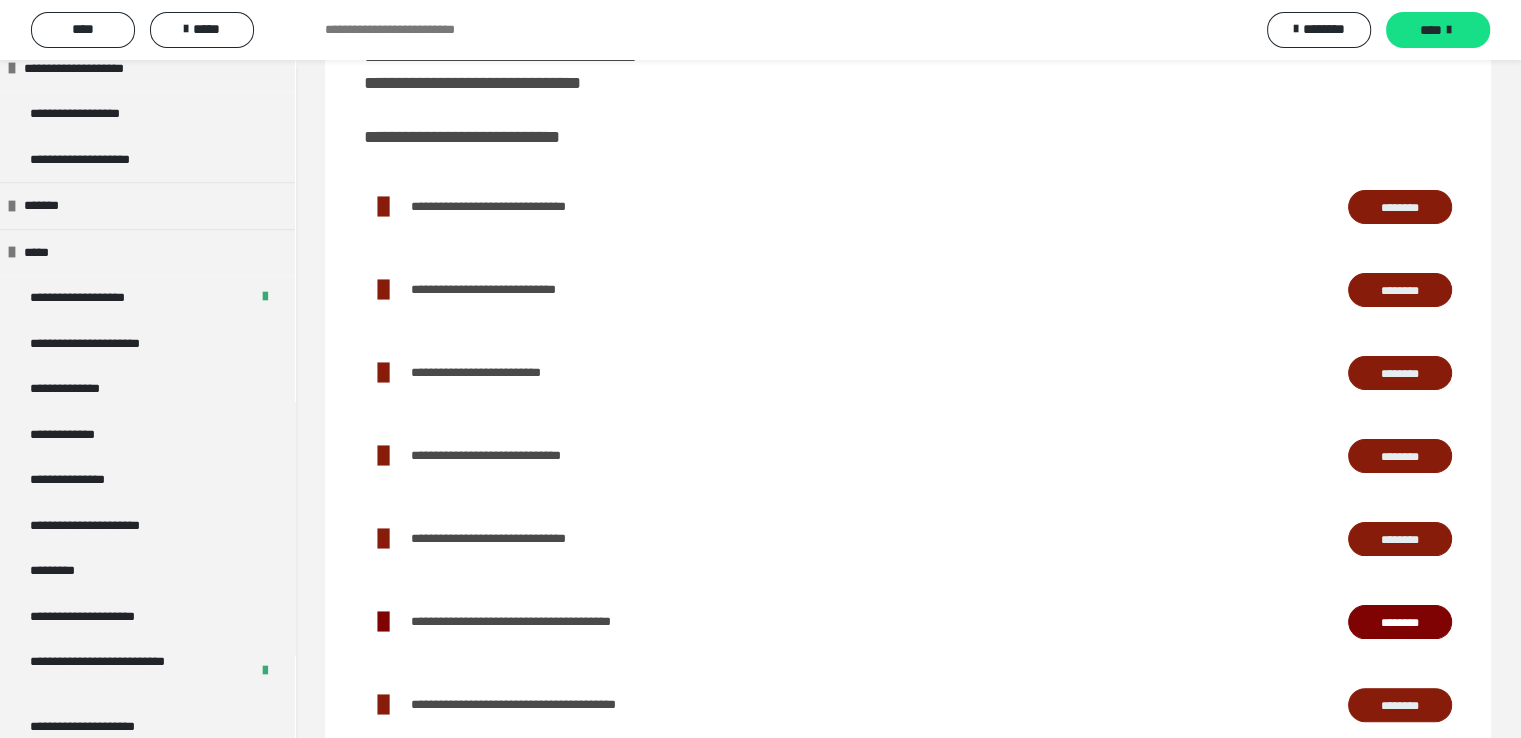 scroll, scrollTop: 2300, scrollLeft: 0, axis: vertical 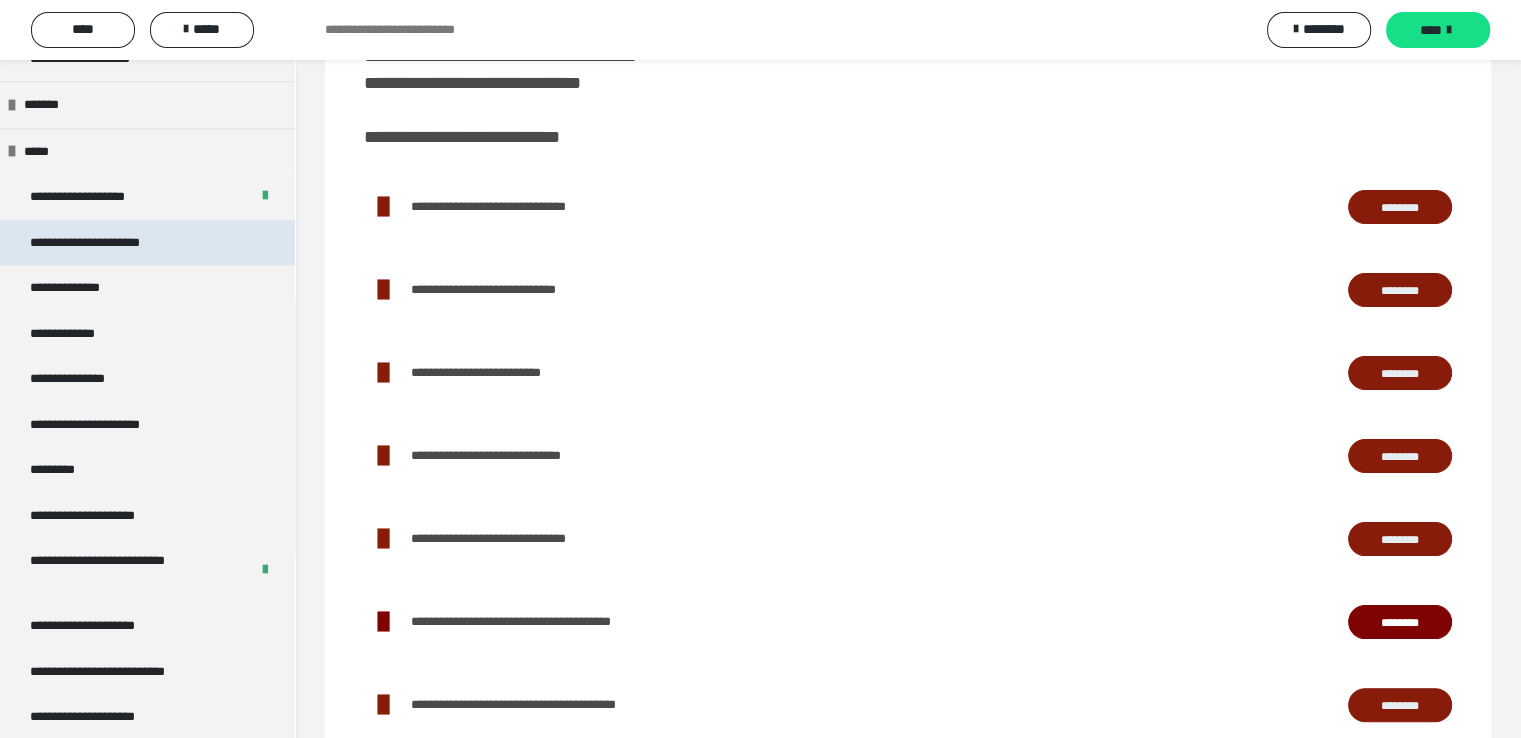 click on "**********" at bounding box center (112, 243) 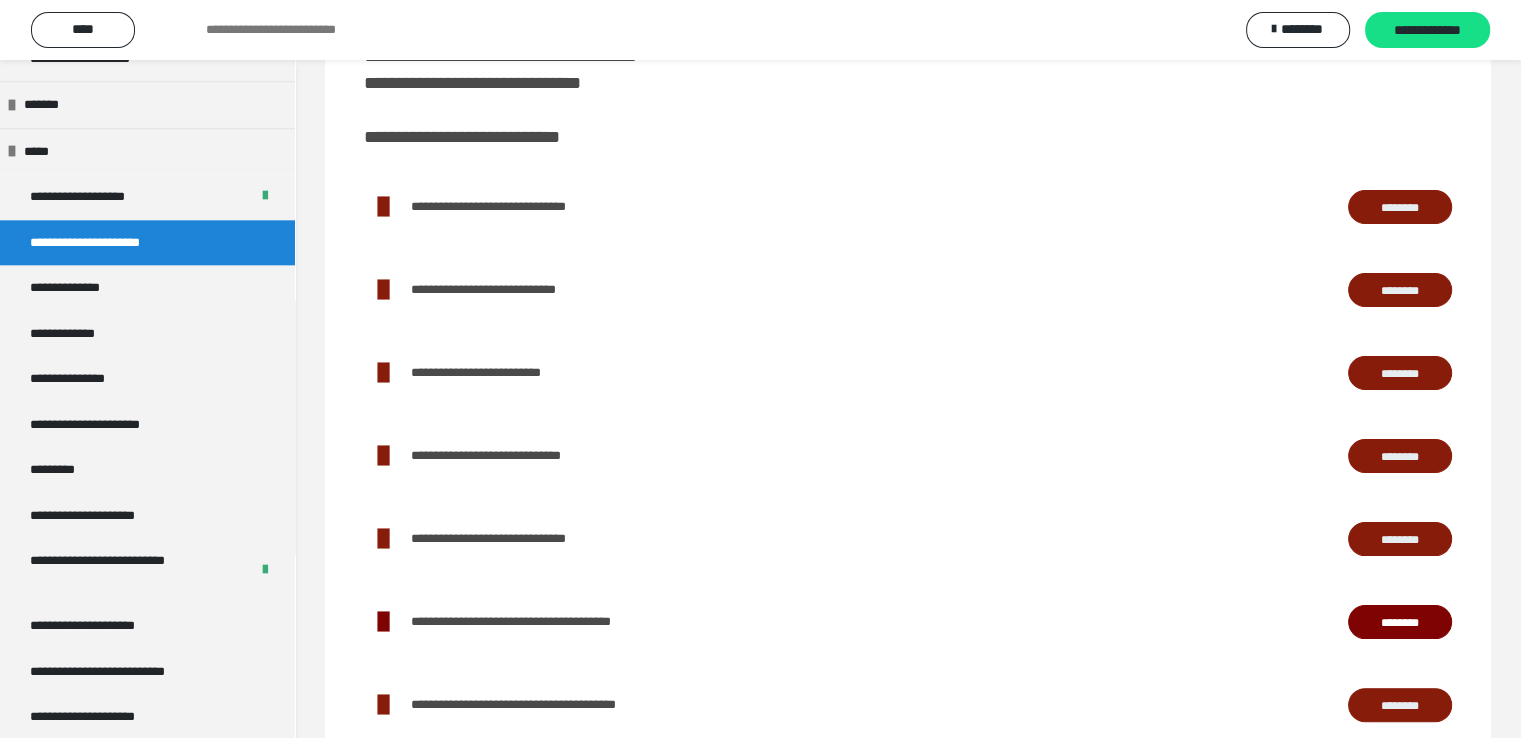 scroll, scrollTop: 60, scrollLeft: 0, axis: vertical 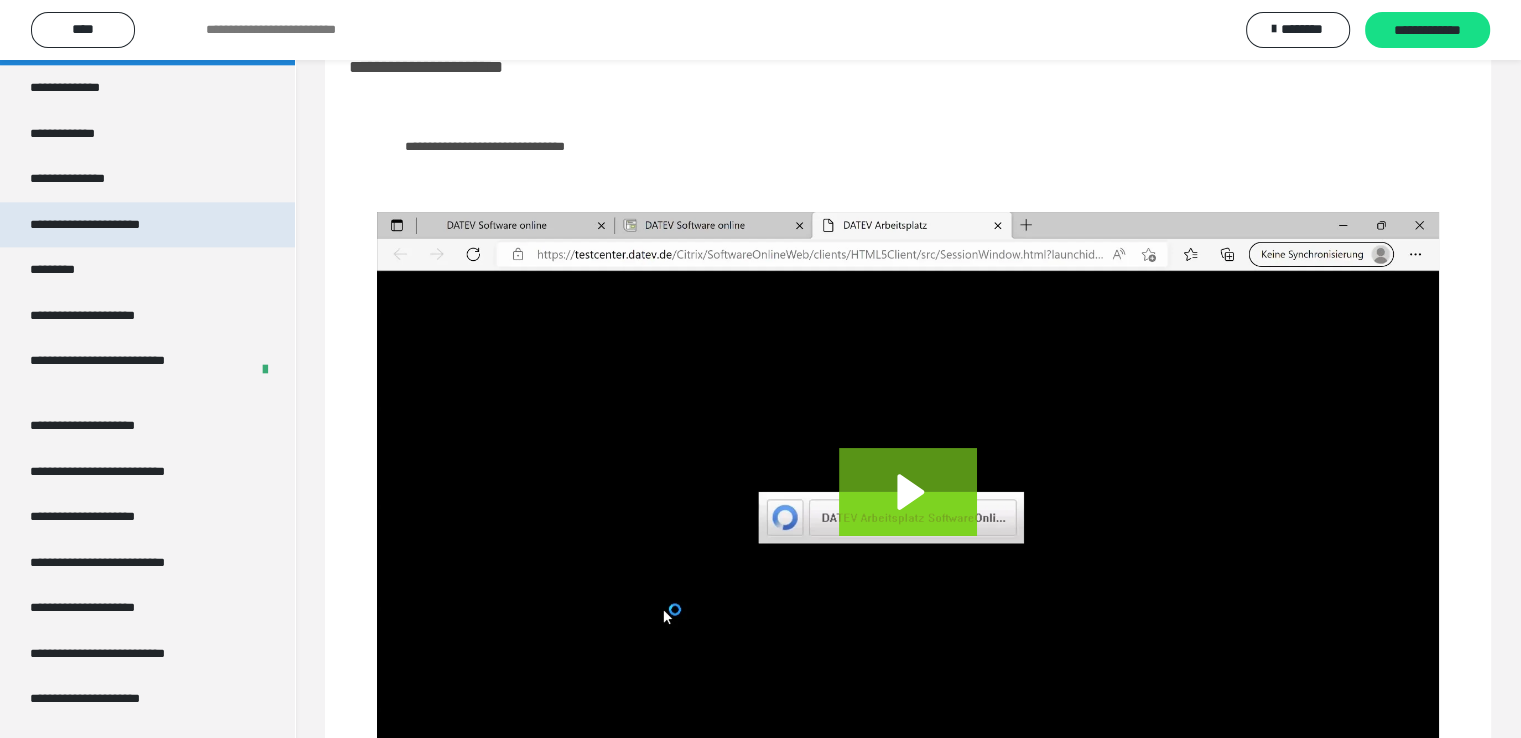 click on "**********" at bounding box center (118, 225) 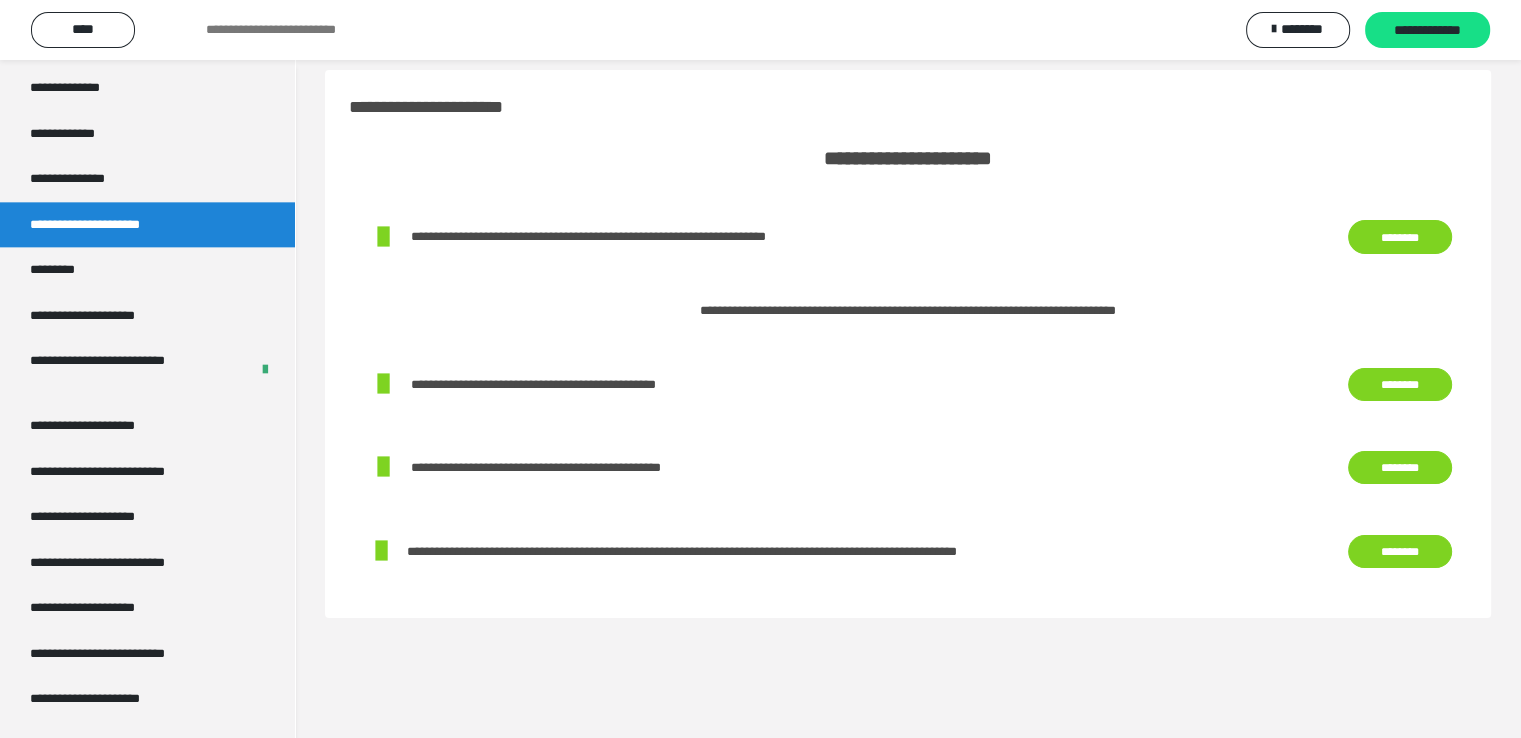 scroll, scrollTop: 0, scrollLeft: 0, axis: both 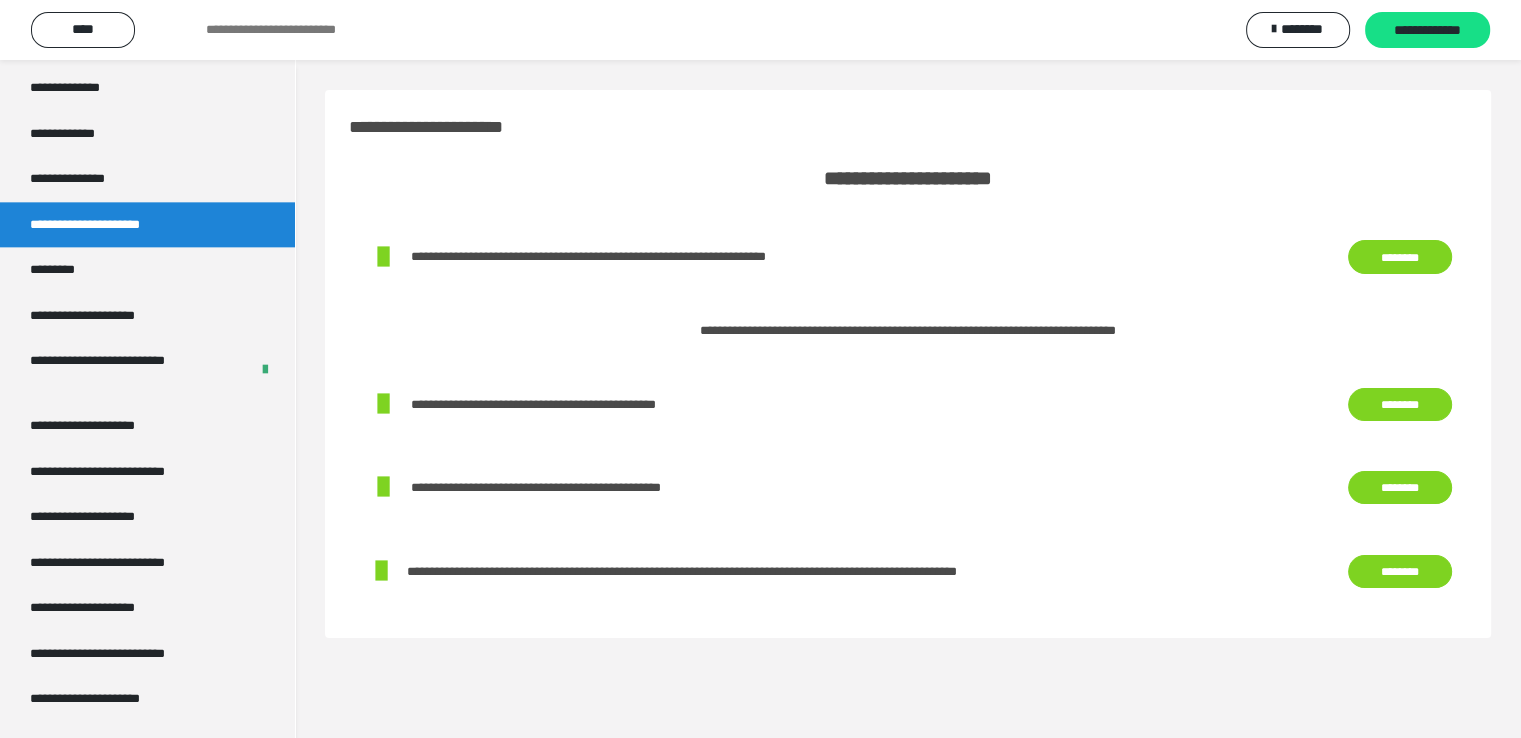 click on "********" at bounding box center [1400, 257] 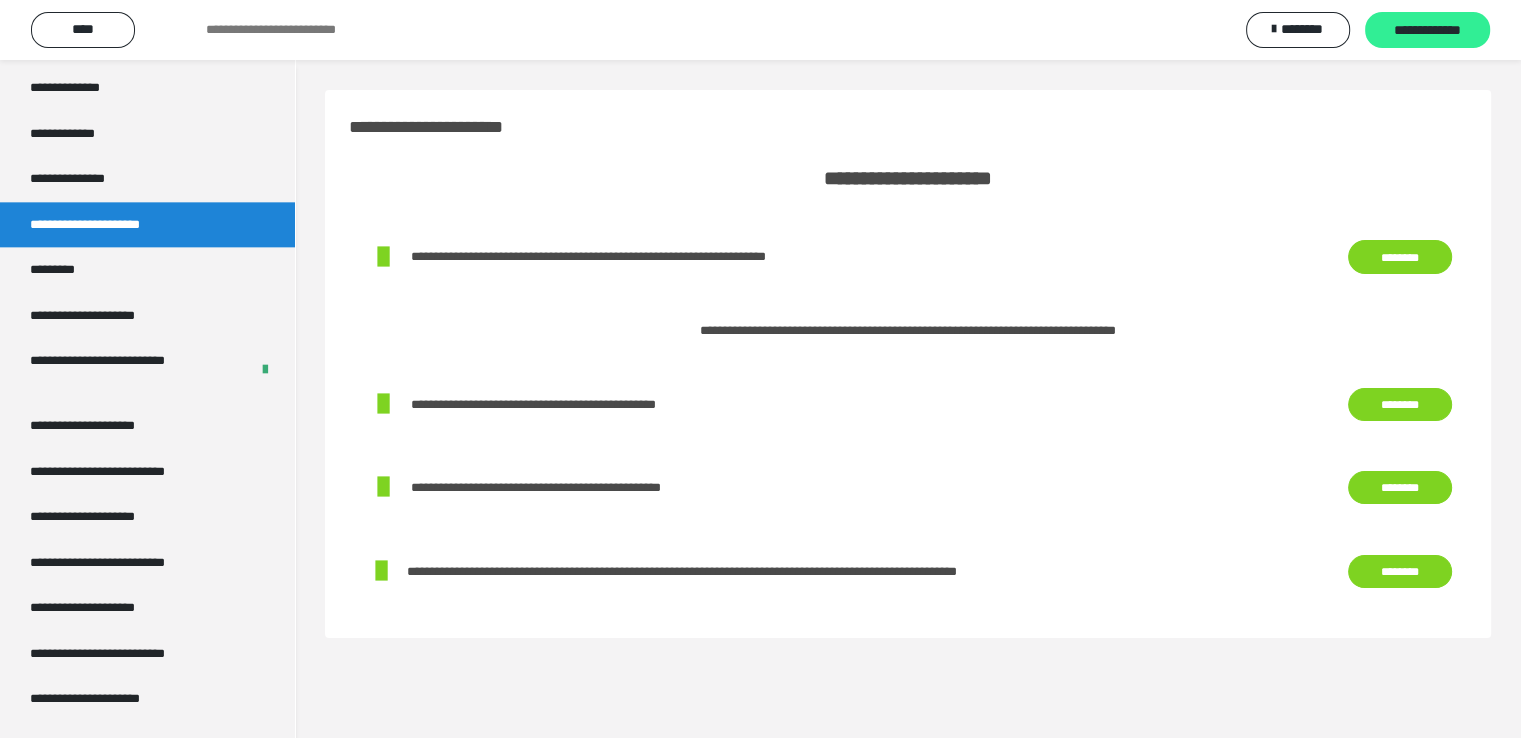 click on "**********" at bounding box center (1427, 31) 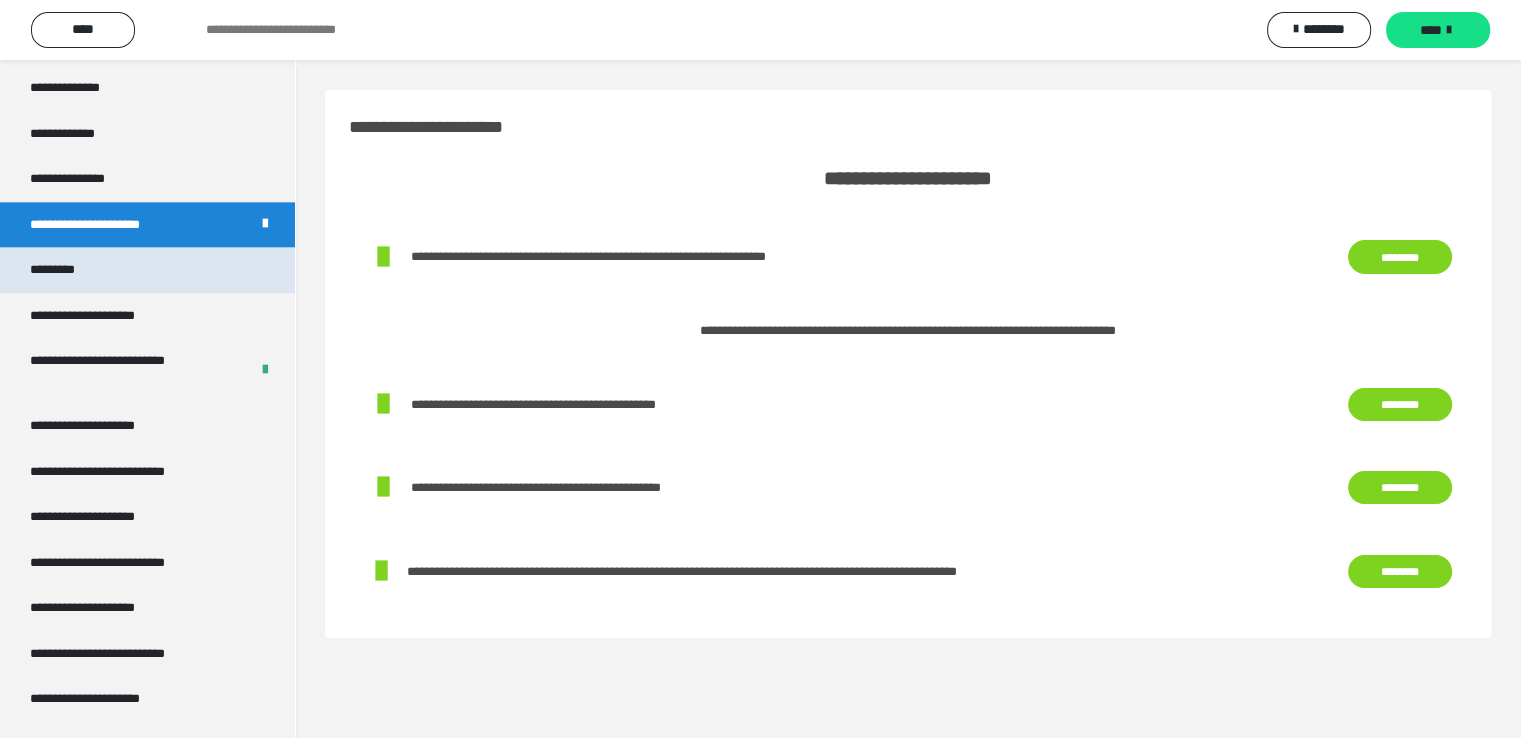 click on "*********" at bounding box center (68, 270) 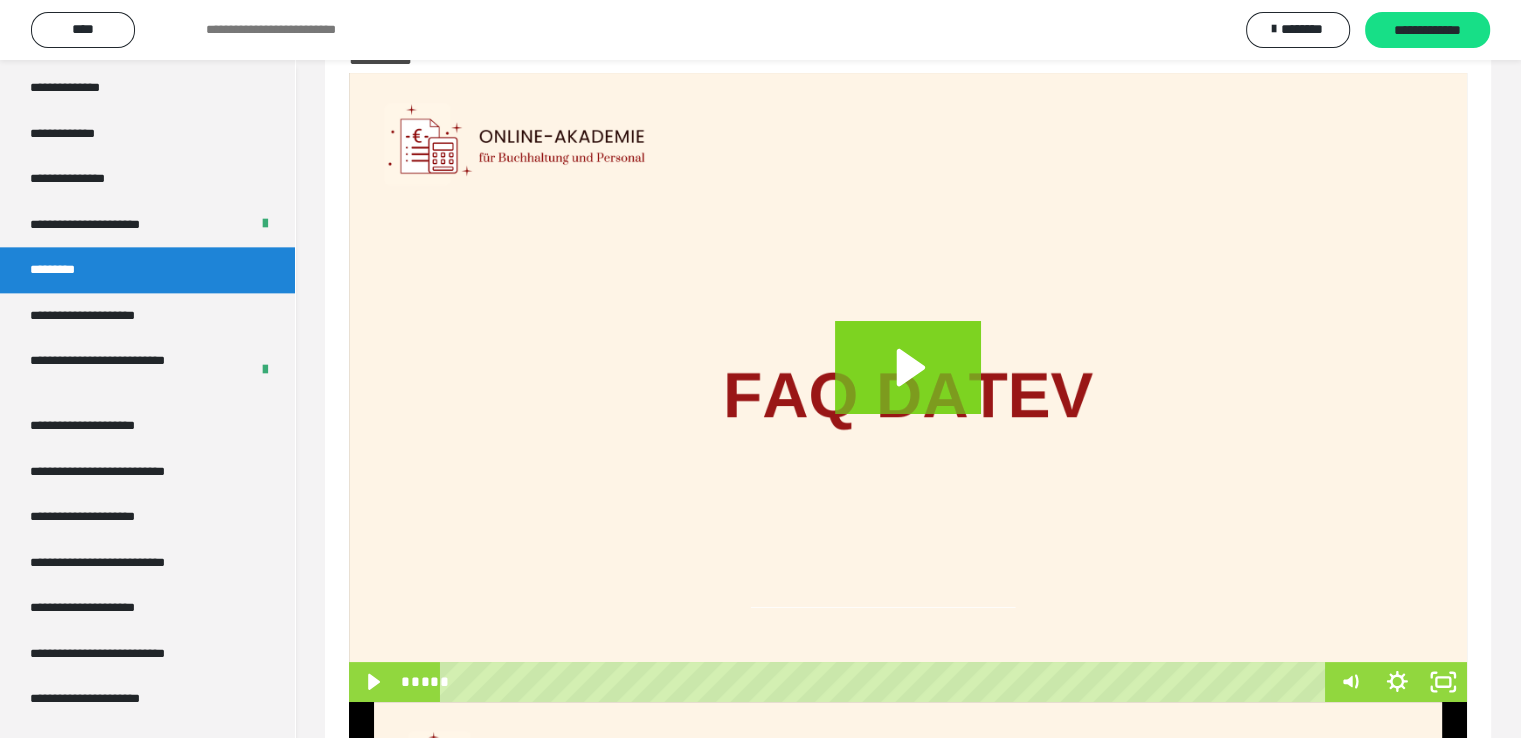 scroll, scrollTop: 0, scrollLeft: 0, axis: both 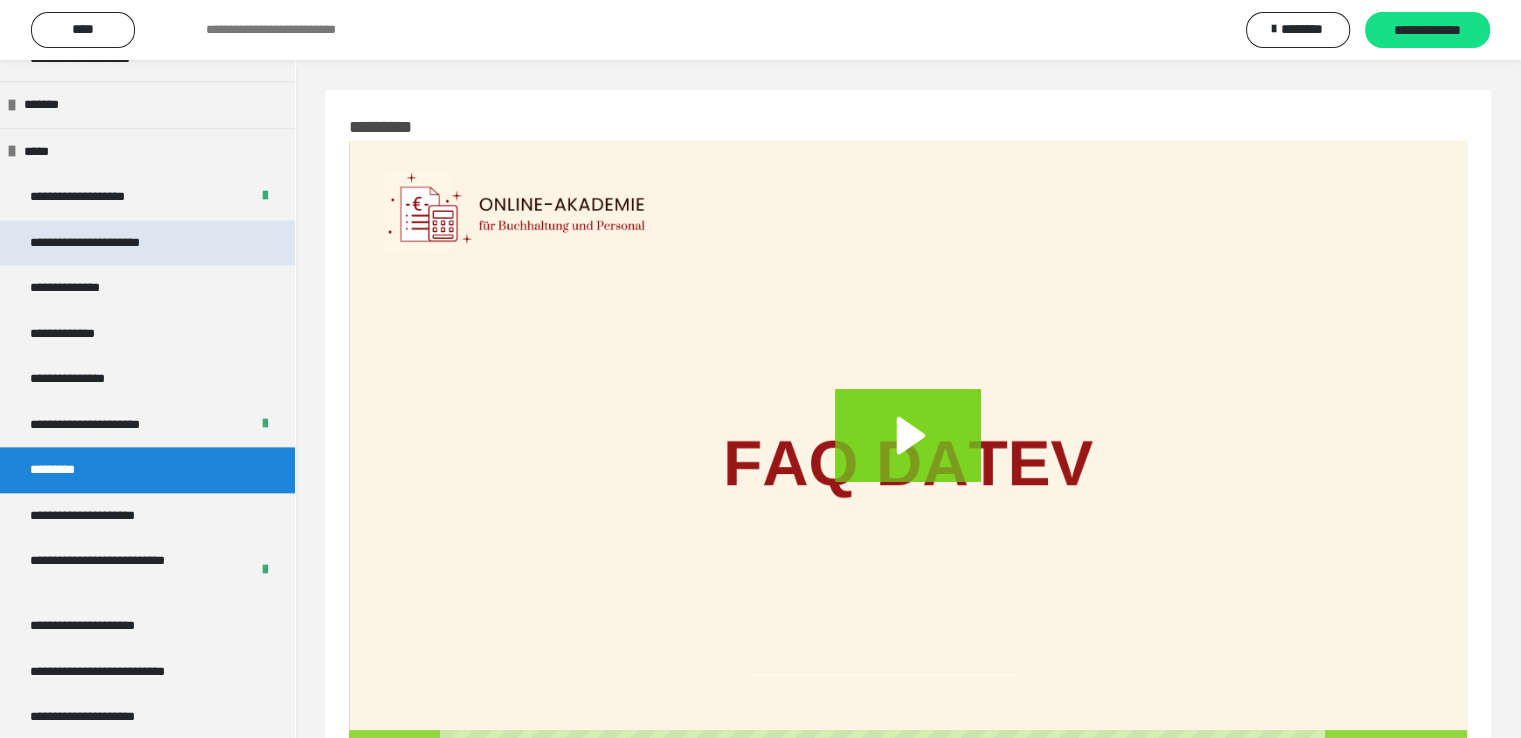 click on "**********" at bounding box center (112, 243) 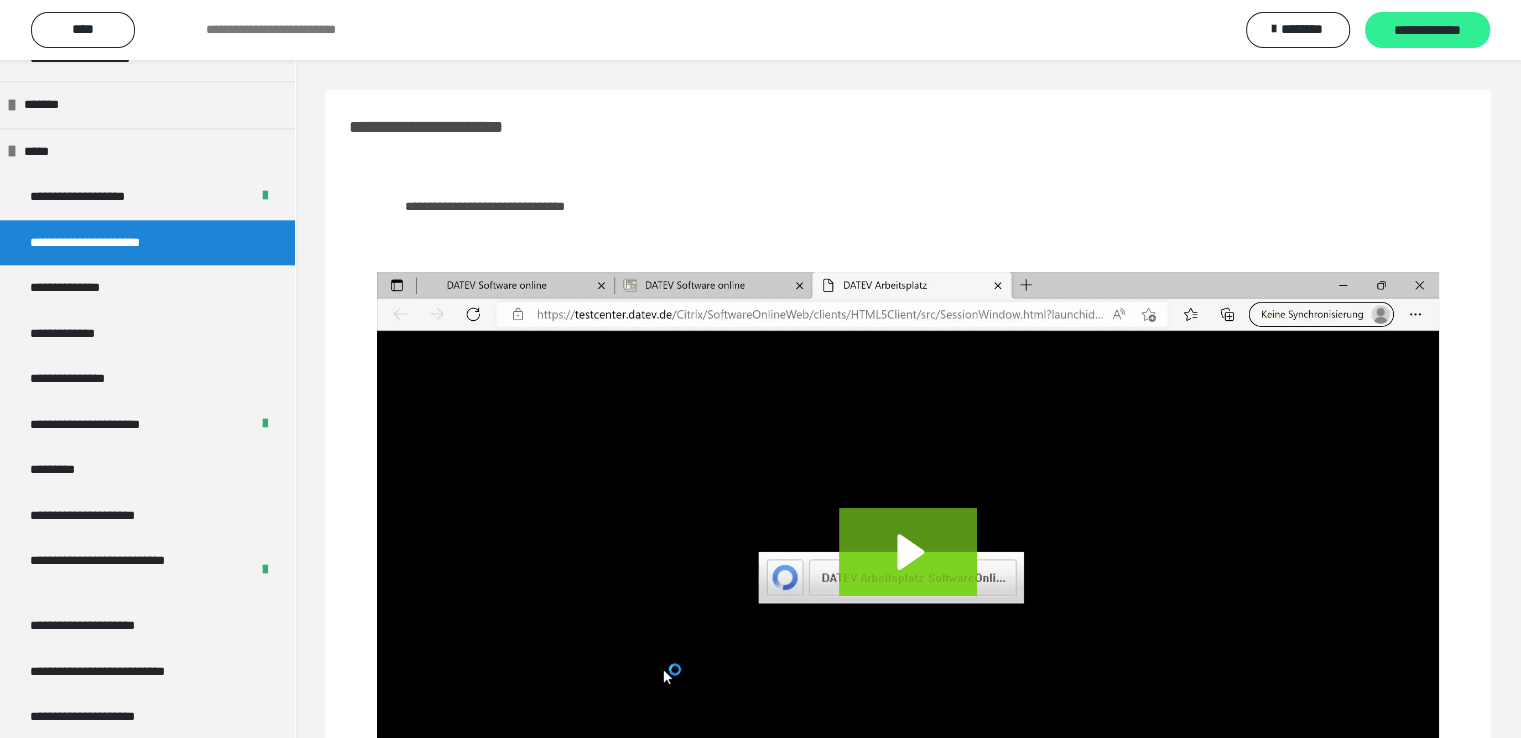 click on "**********" at bounding box center [1427, 31] 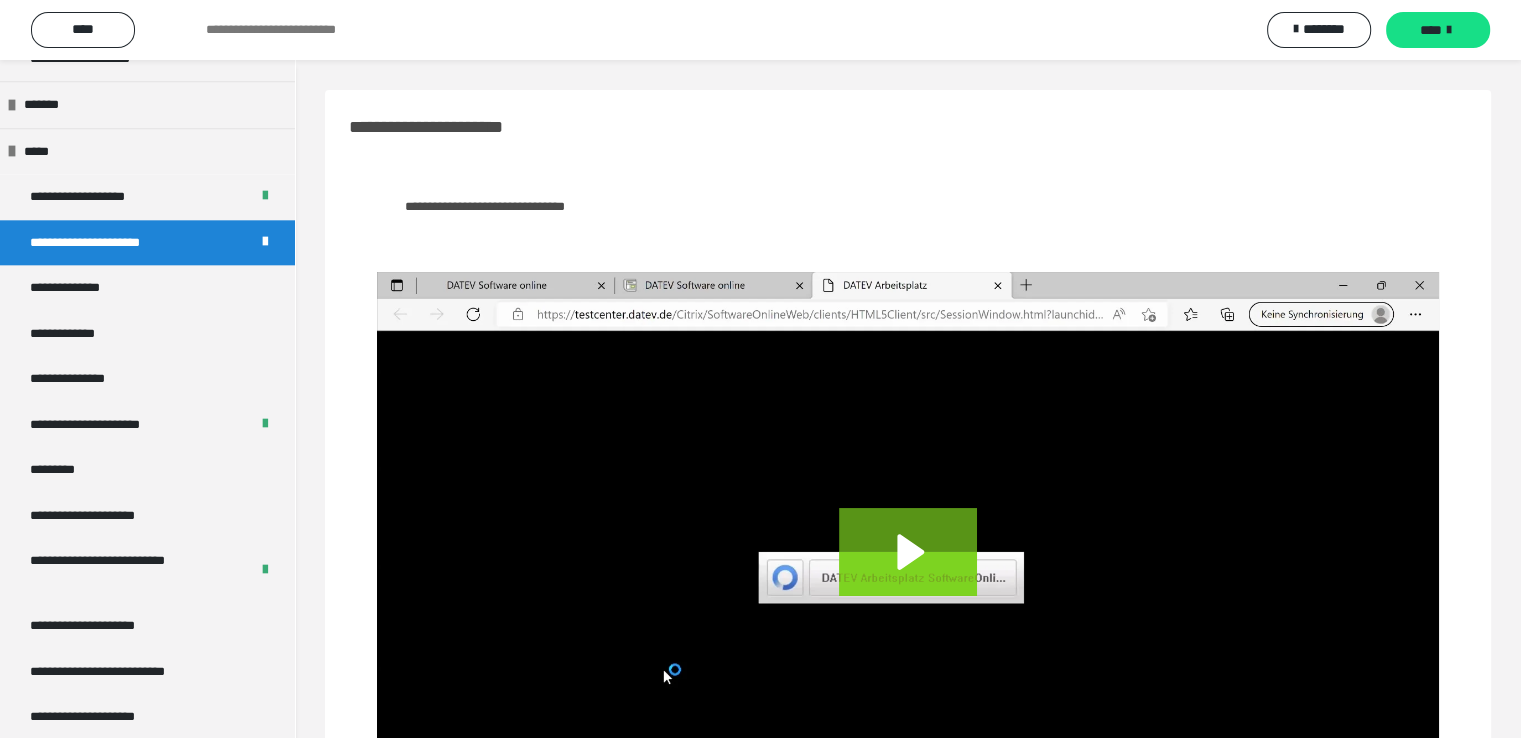 click on "****" at bounding box center [1431, 30] 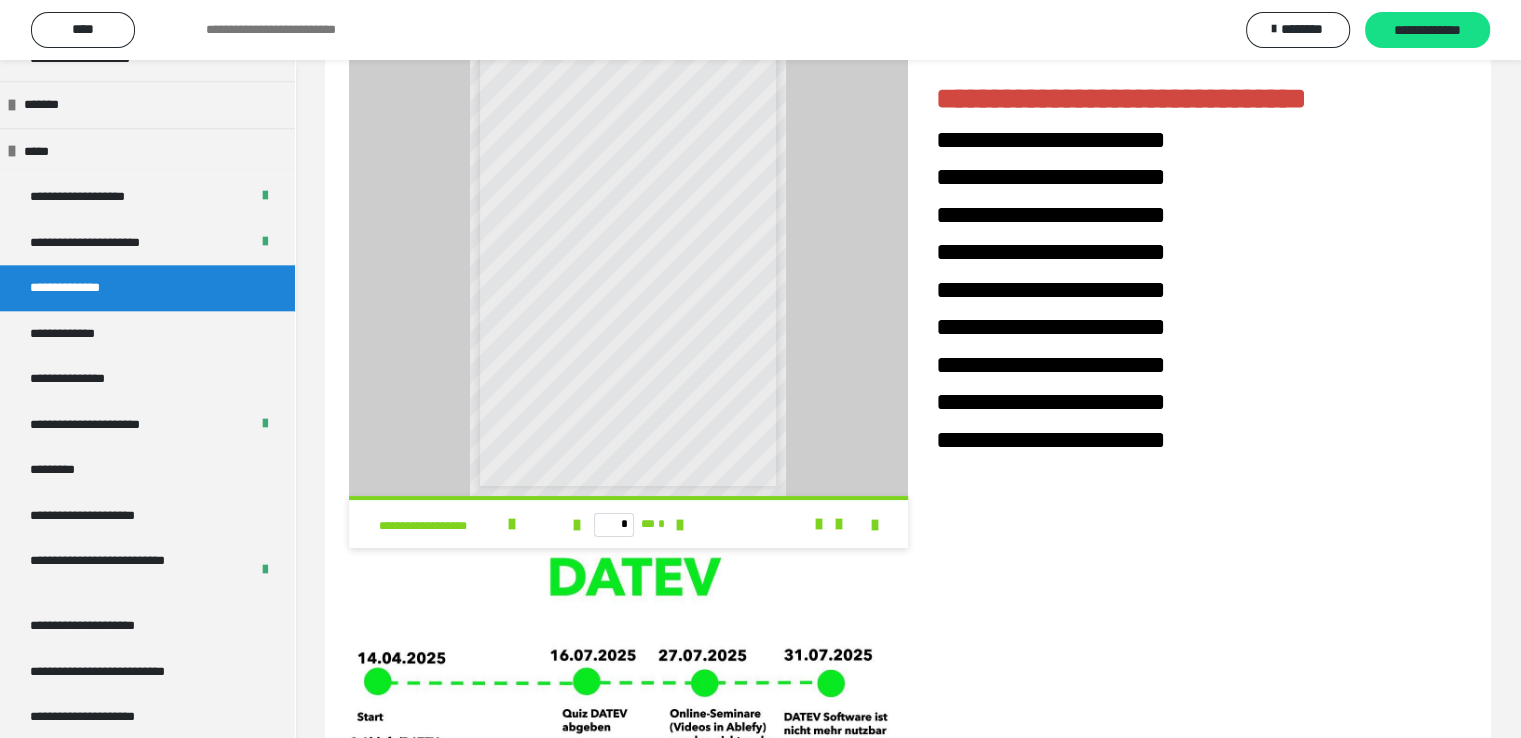 scroll, scrollTop: 198, scrollLeft: 0, axis: vertical 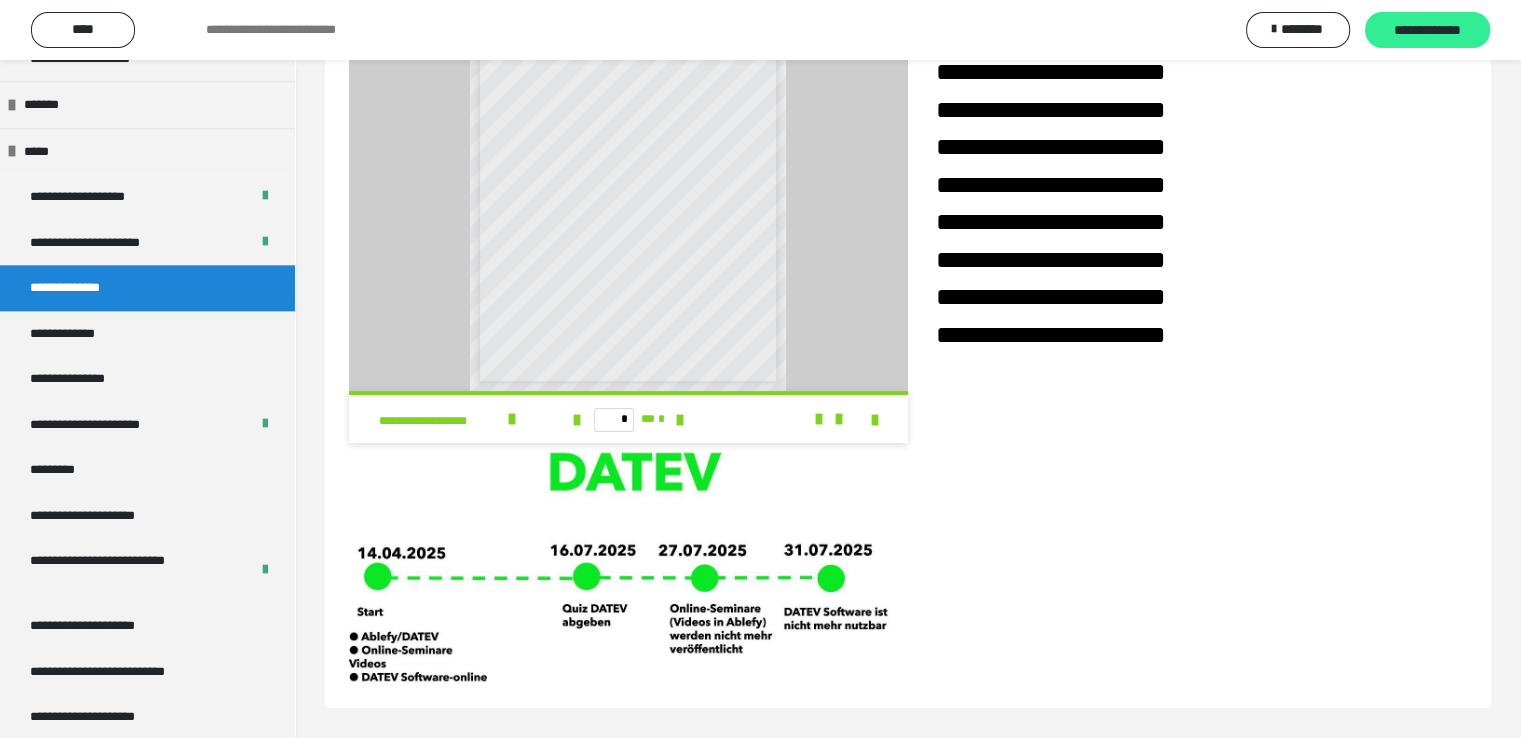click on "**********" at bounding box center [1427, 31] 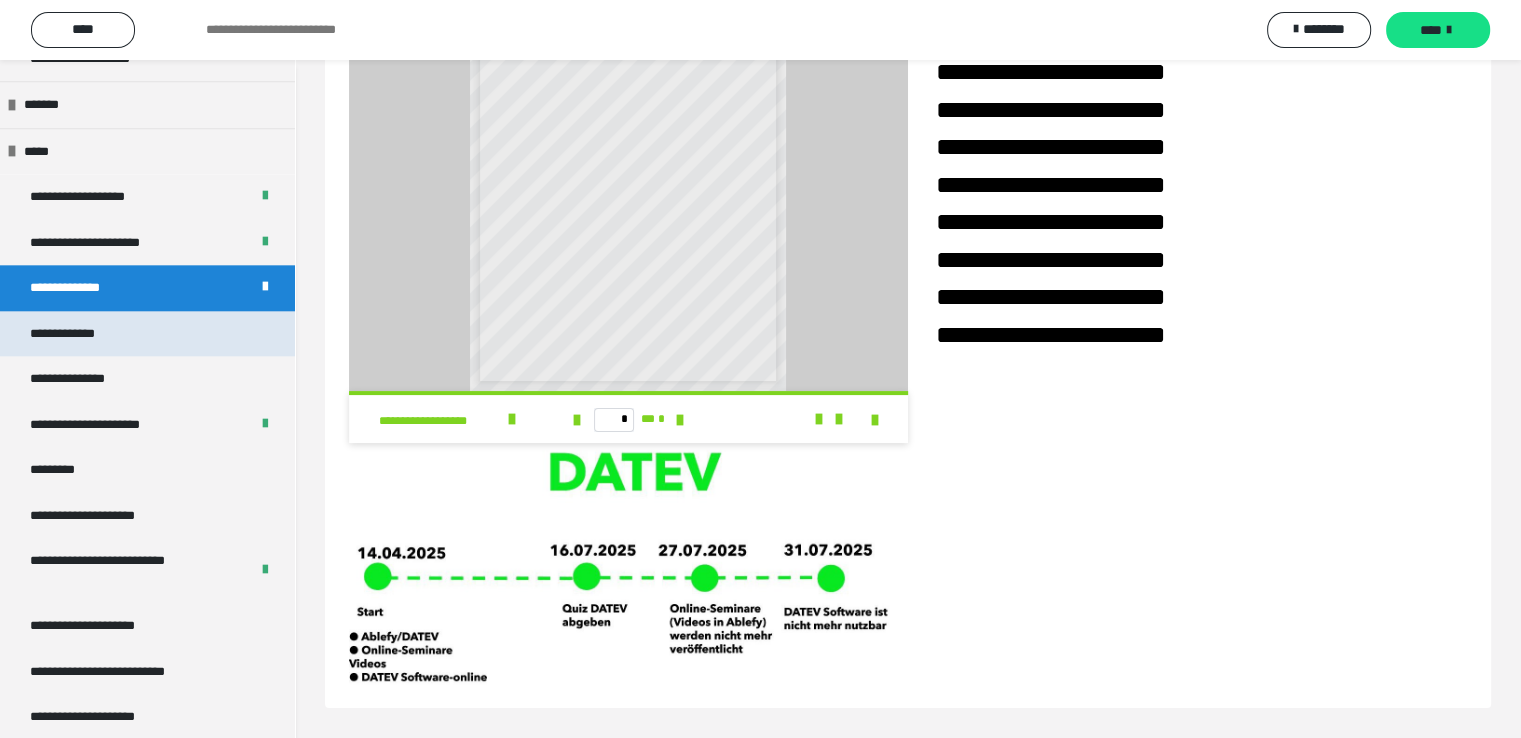click on "**********" at bounding box center [78, 334] 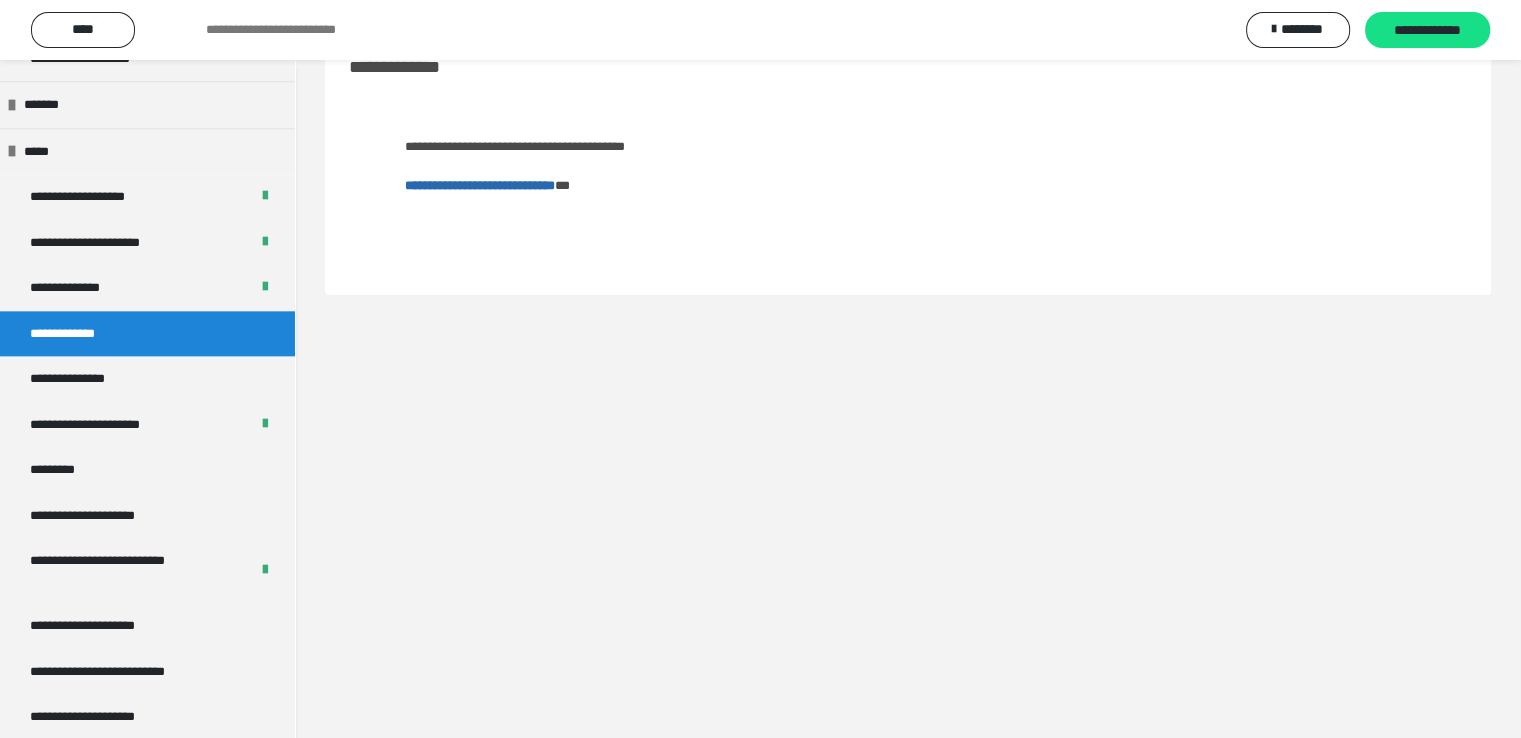 scroll, scrollTop: 60, scrollLeft: 0, axis: vertical 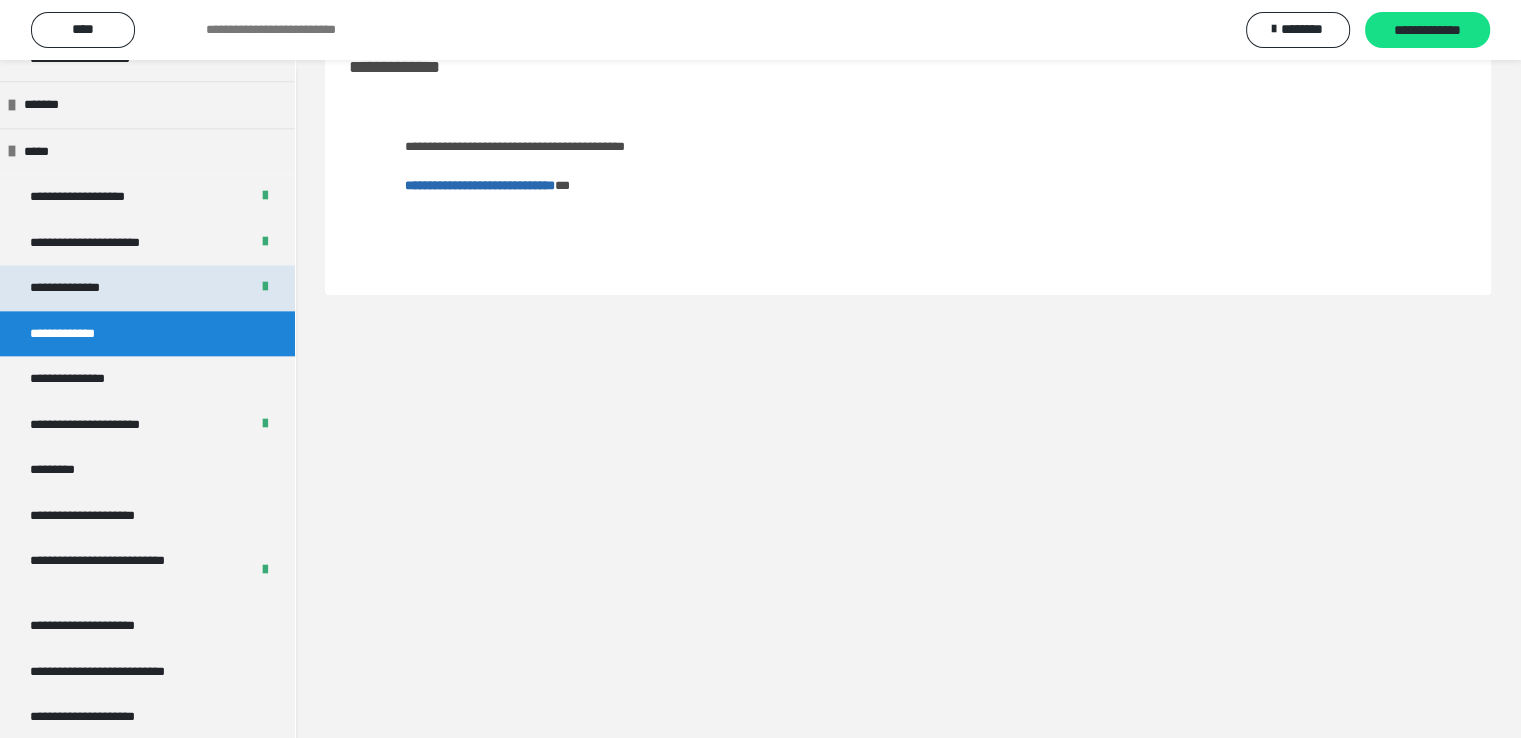 click on "**********" at bounding box center (83, 288) 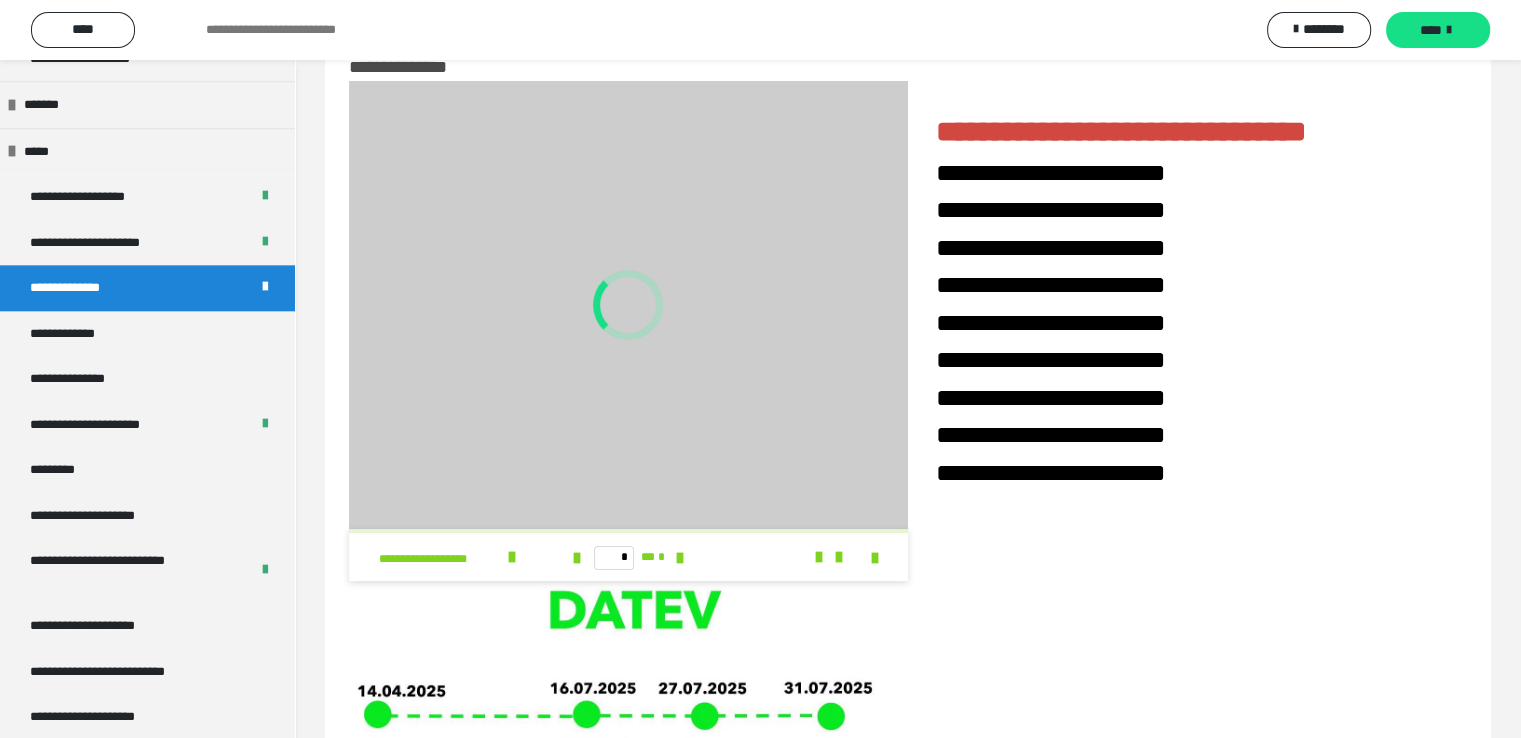 scroll, scrollTop: 198, scrollLeft: 0, axis: vertical 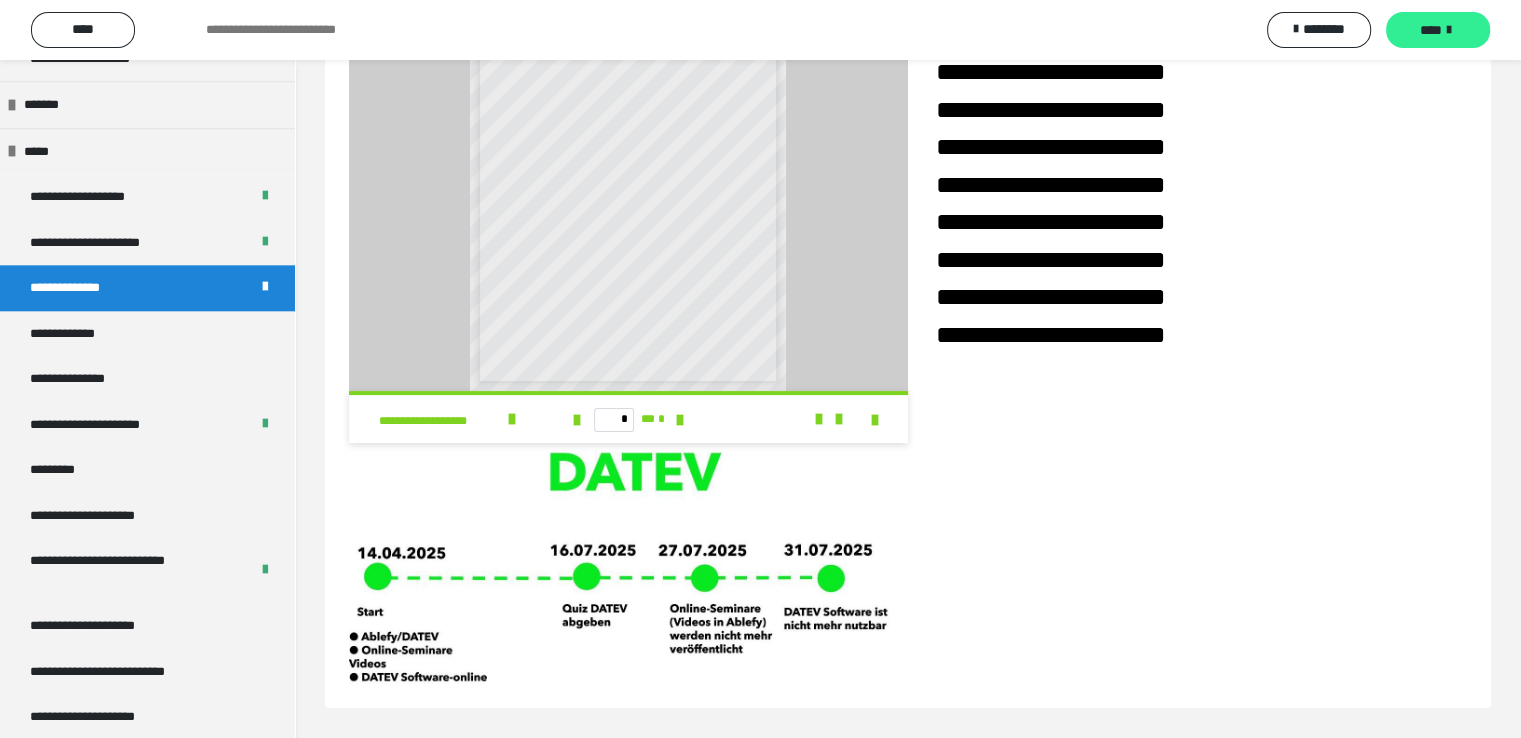 click on "****" at bounding box center (1431, 30) 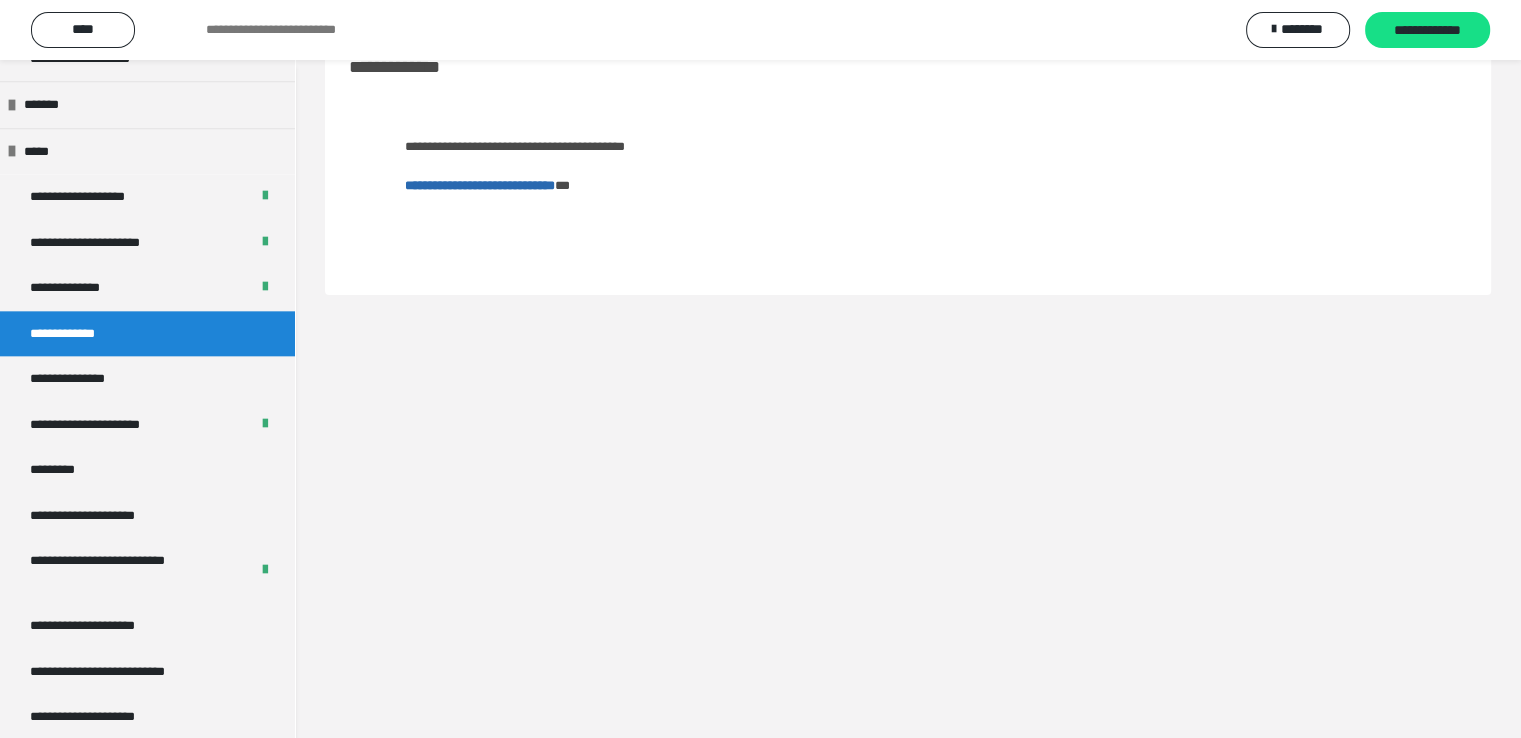 scroll, scrollTop: 60, scrollLeft: 0, axis: vertical 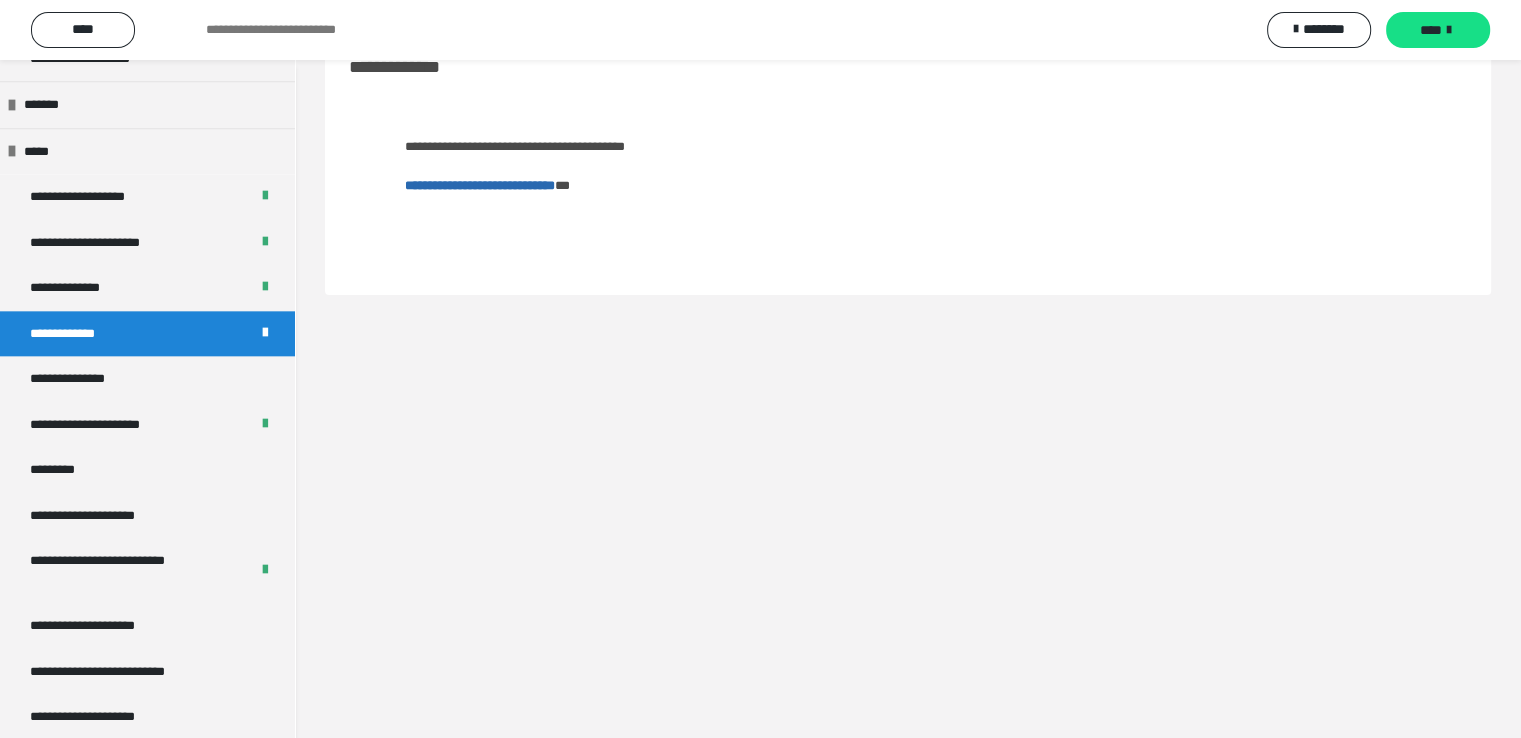 click on "**********" at bounding box center [480, 185] 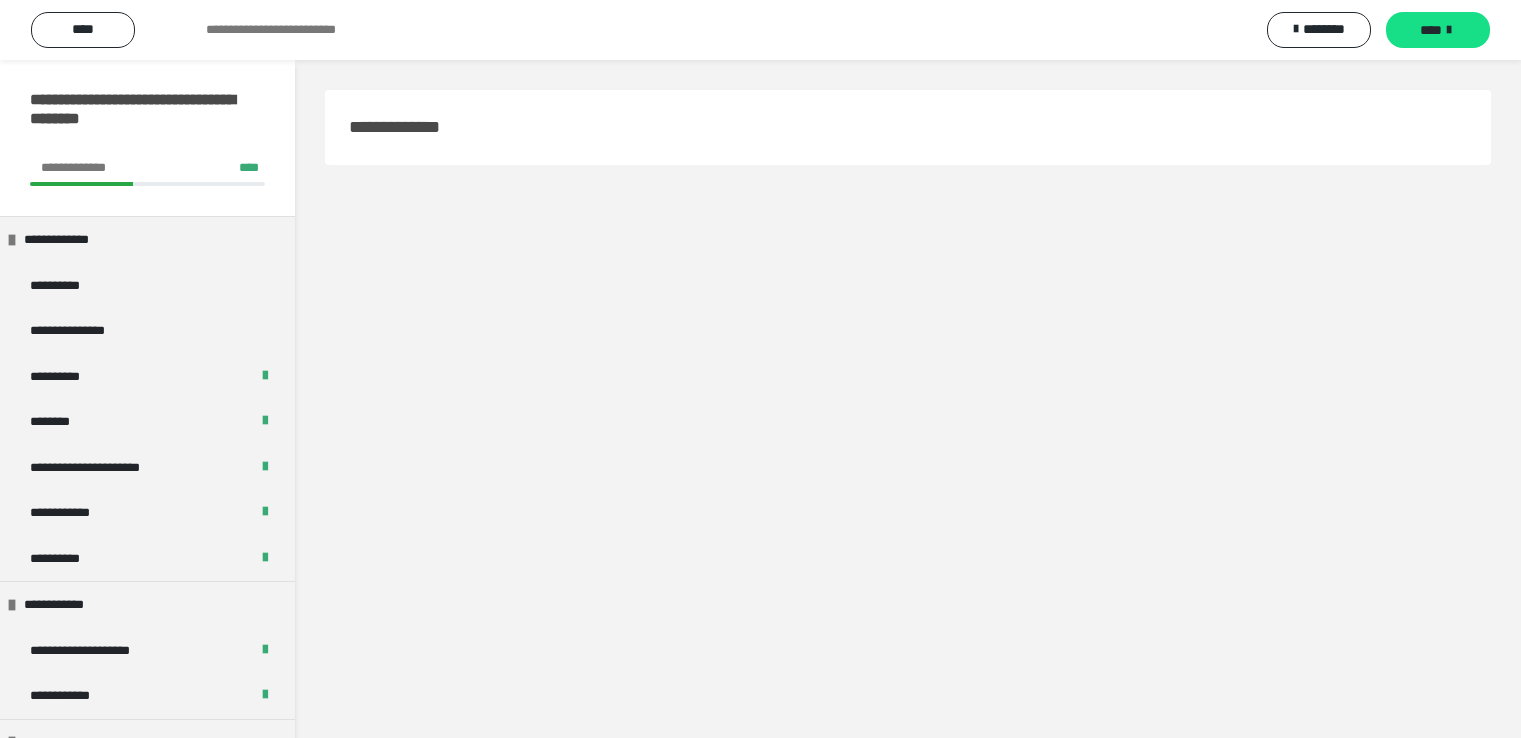 scroll, scrollTop: 0, scrollLeft: 0, axis: both 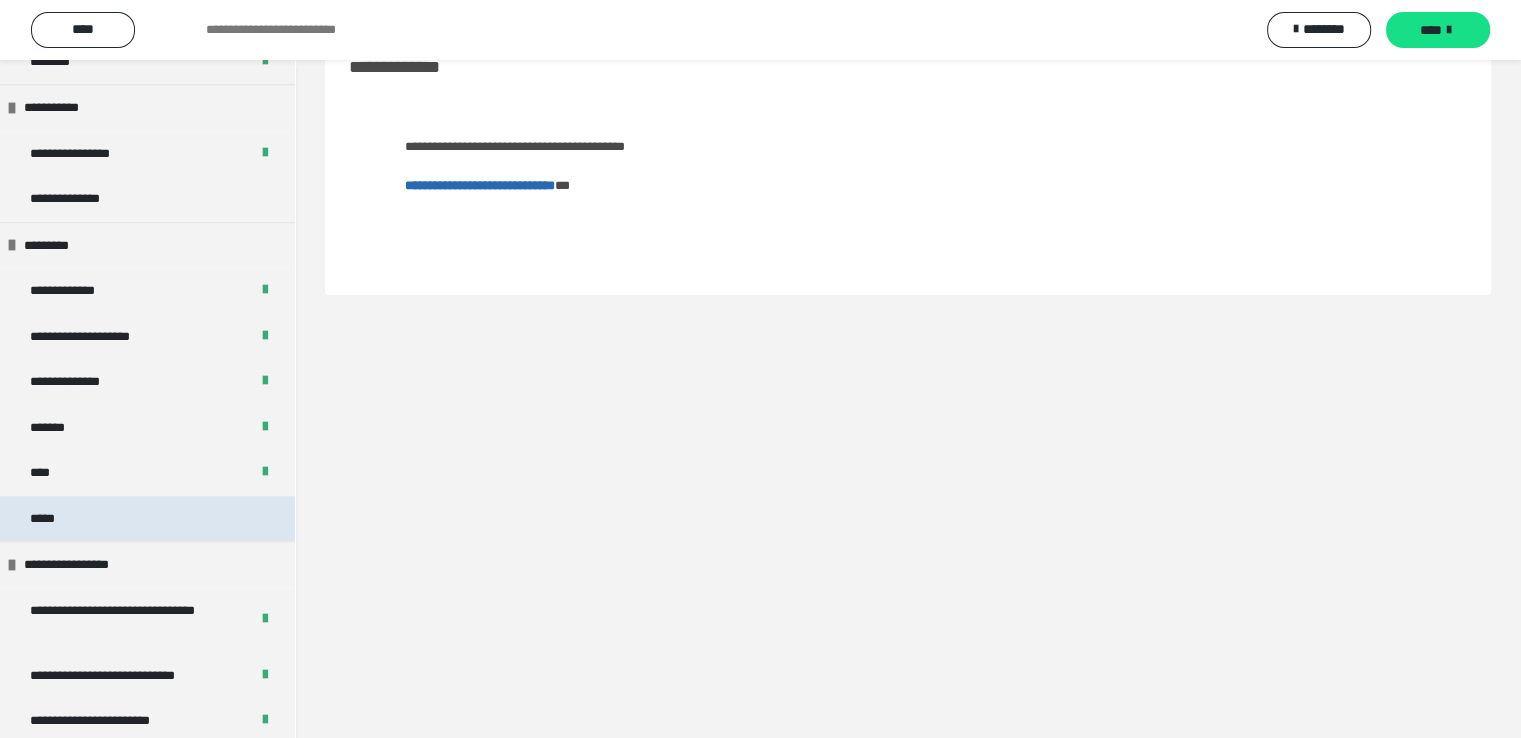 click on "*****" at bounding box center [47, 519] 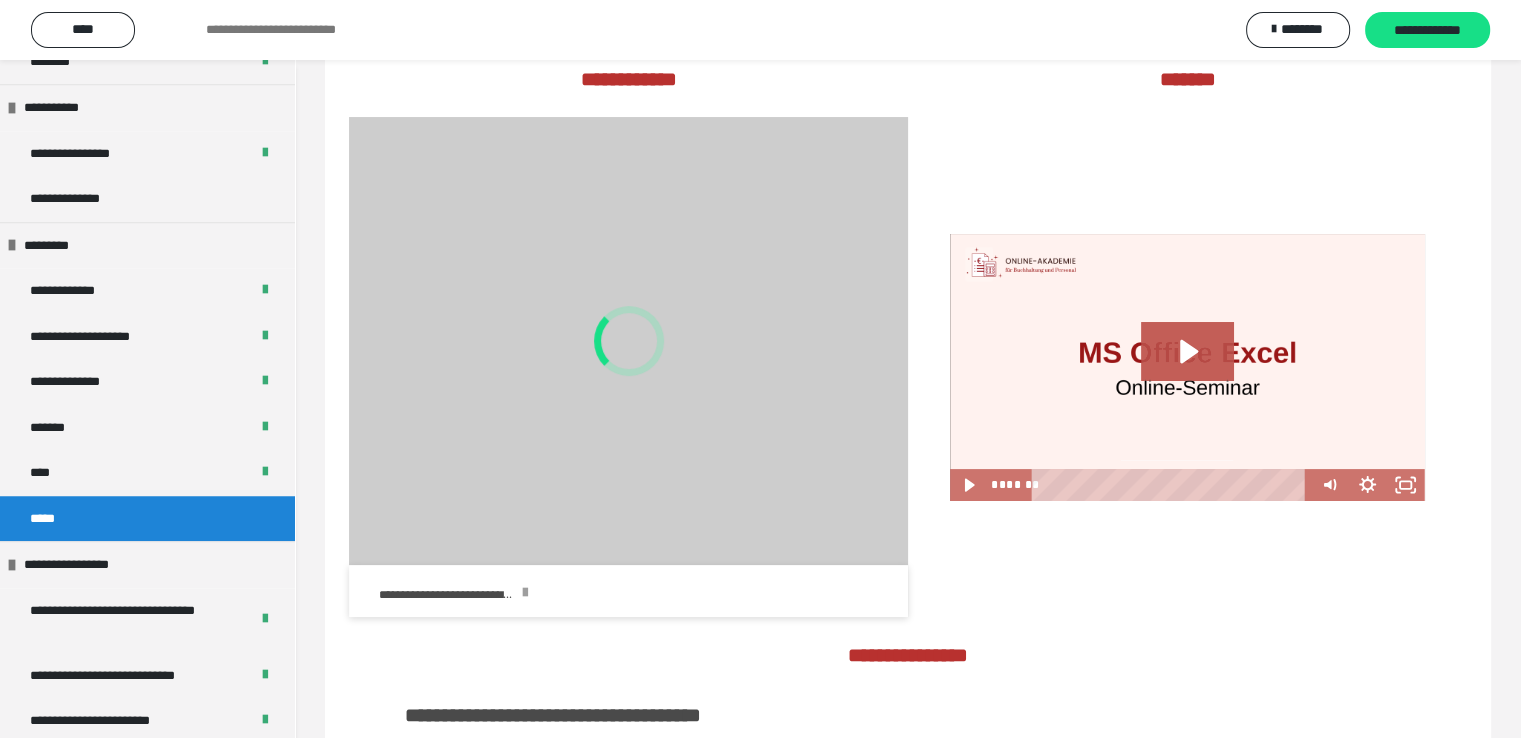 scroll, scrollTop: 460, scrollLeft: 0, axis: vertical 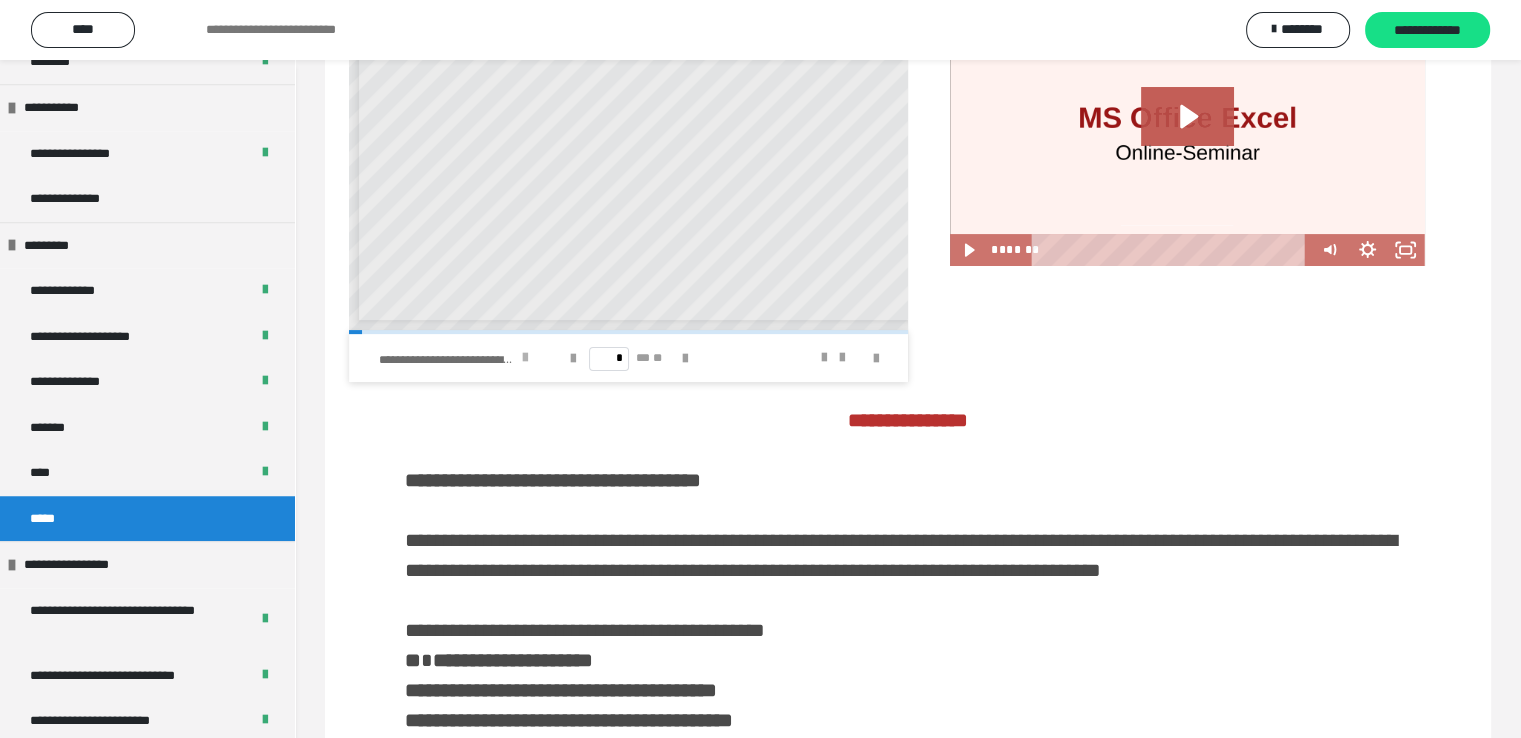 click on "**********" at bounding box center [447, 360] 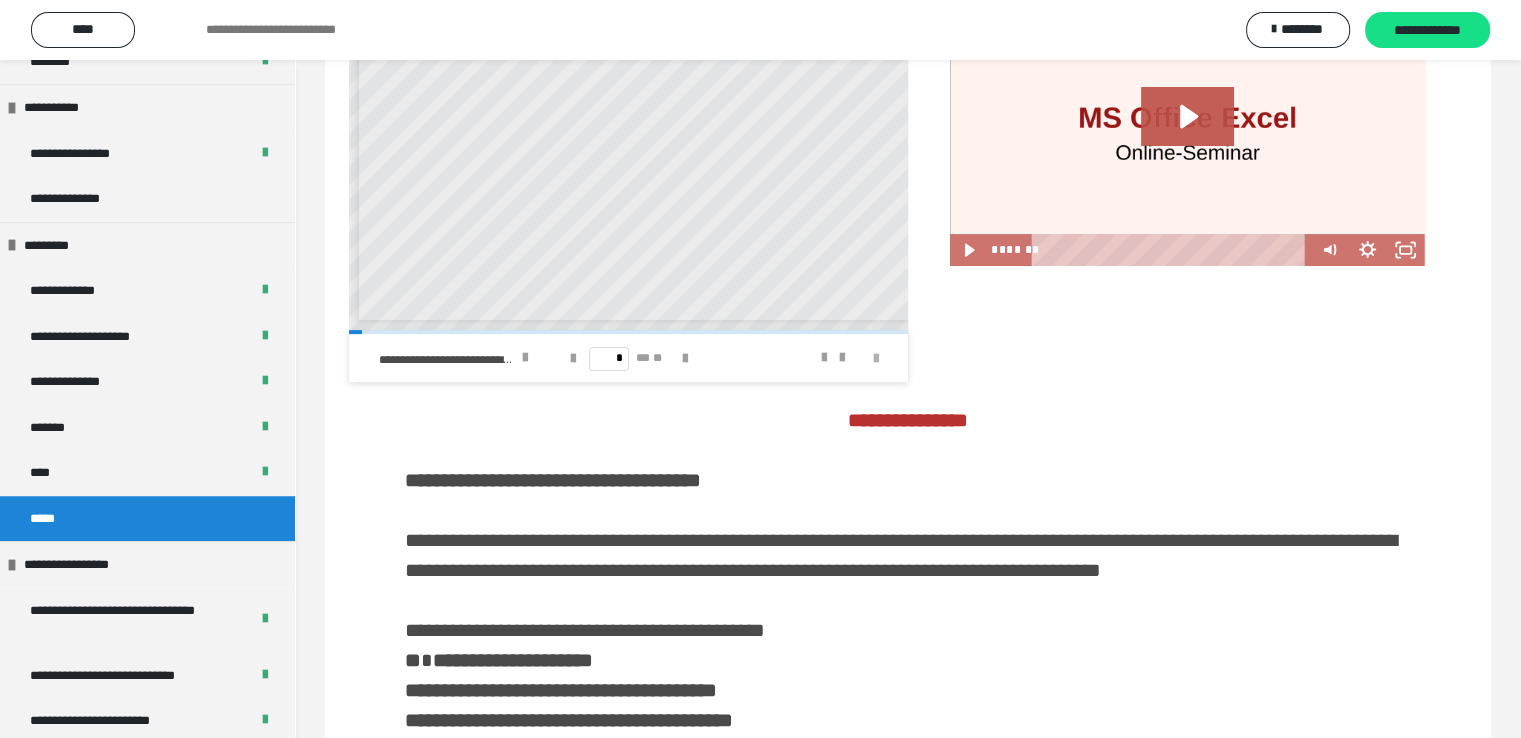 click at bounding box center [876, 359] 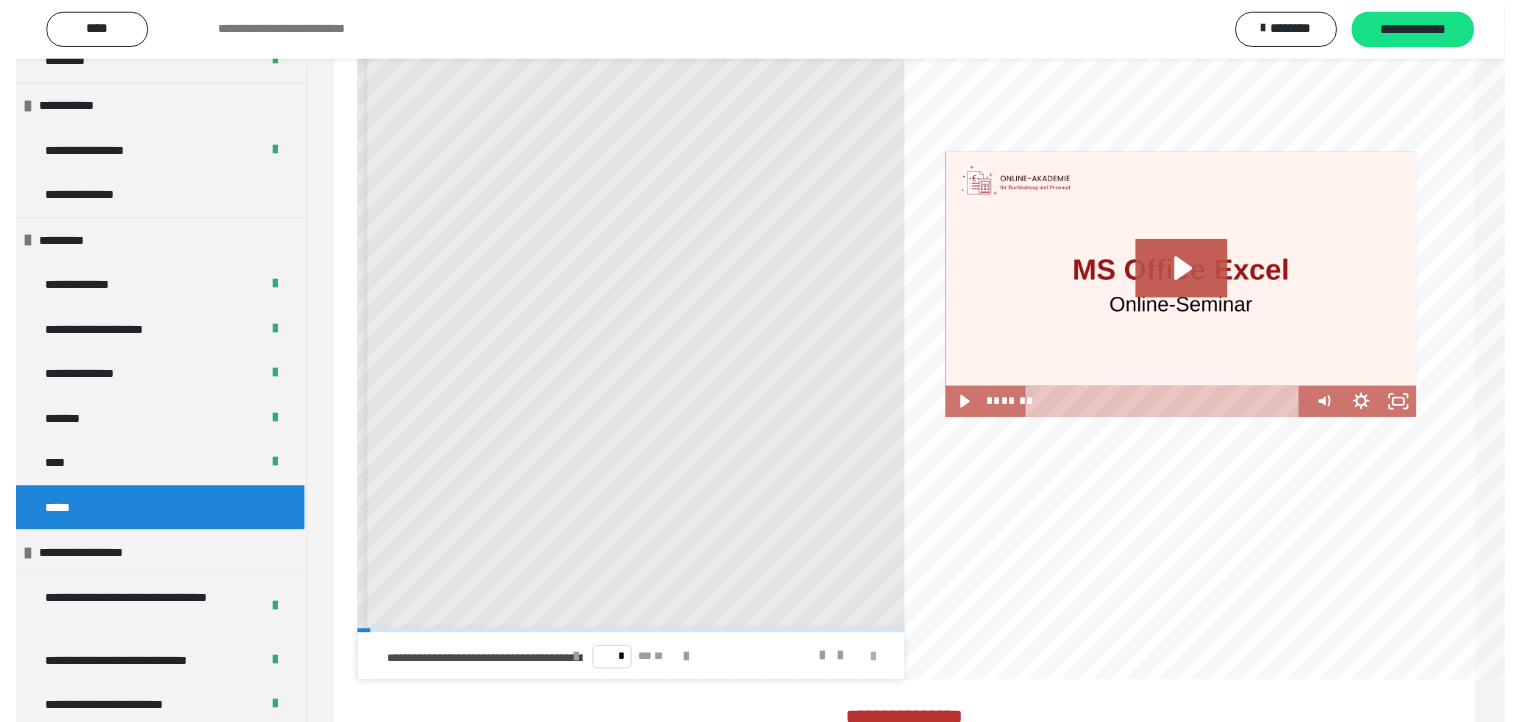 scroll, scrollTop: 0, scrollLeft: 0, axis: both 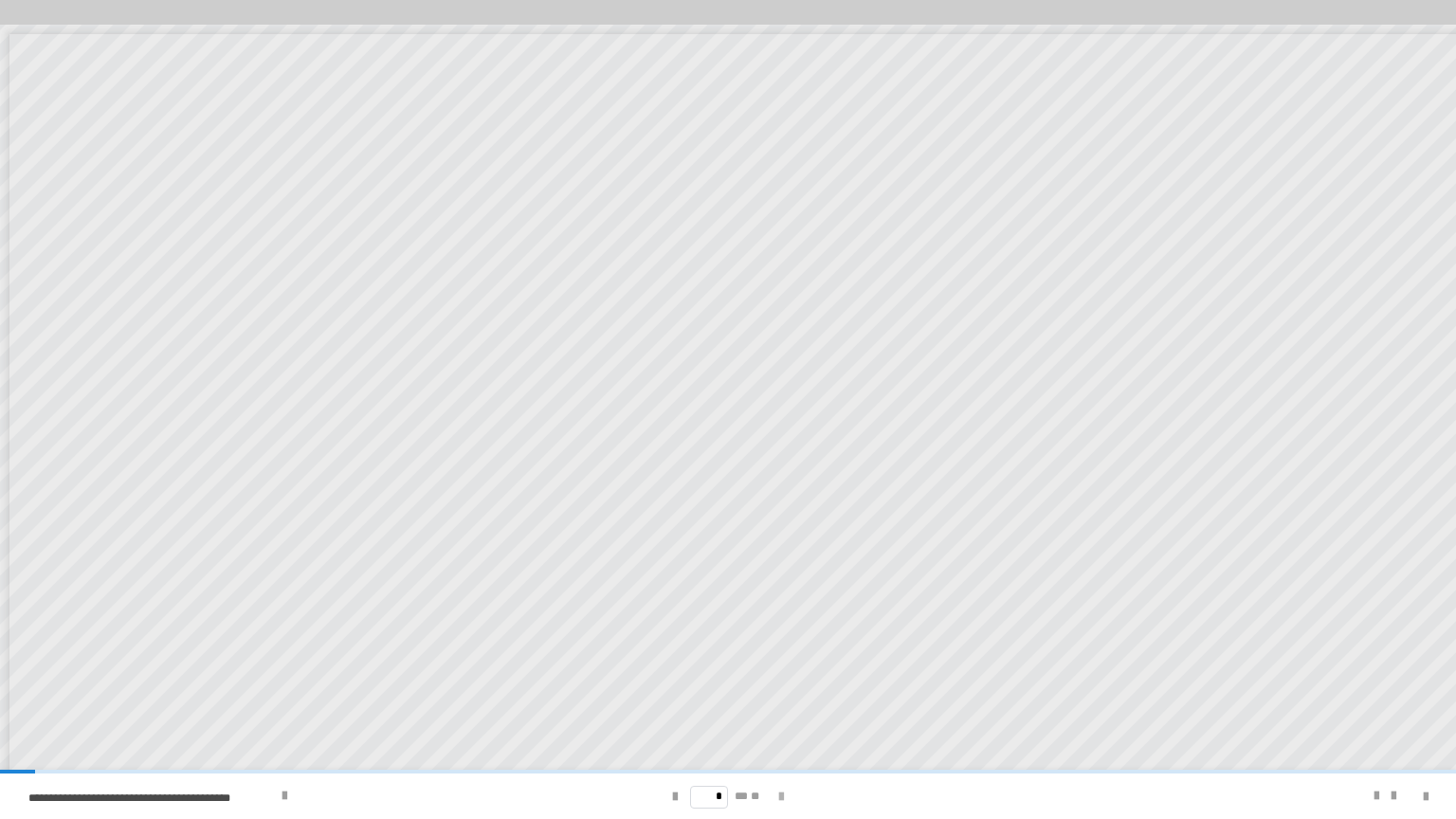 click at bounding box center [781, 797] 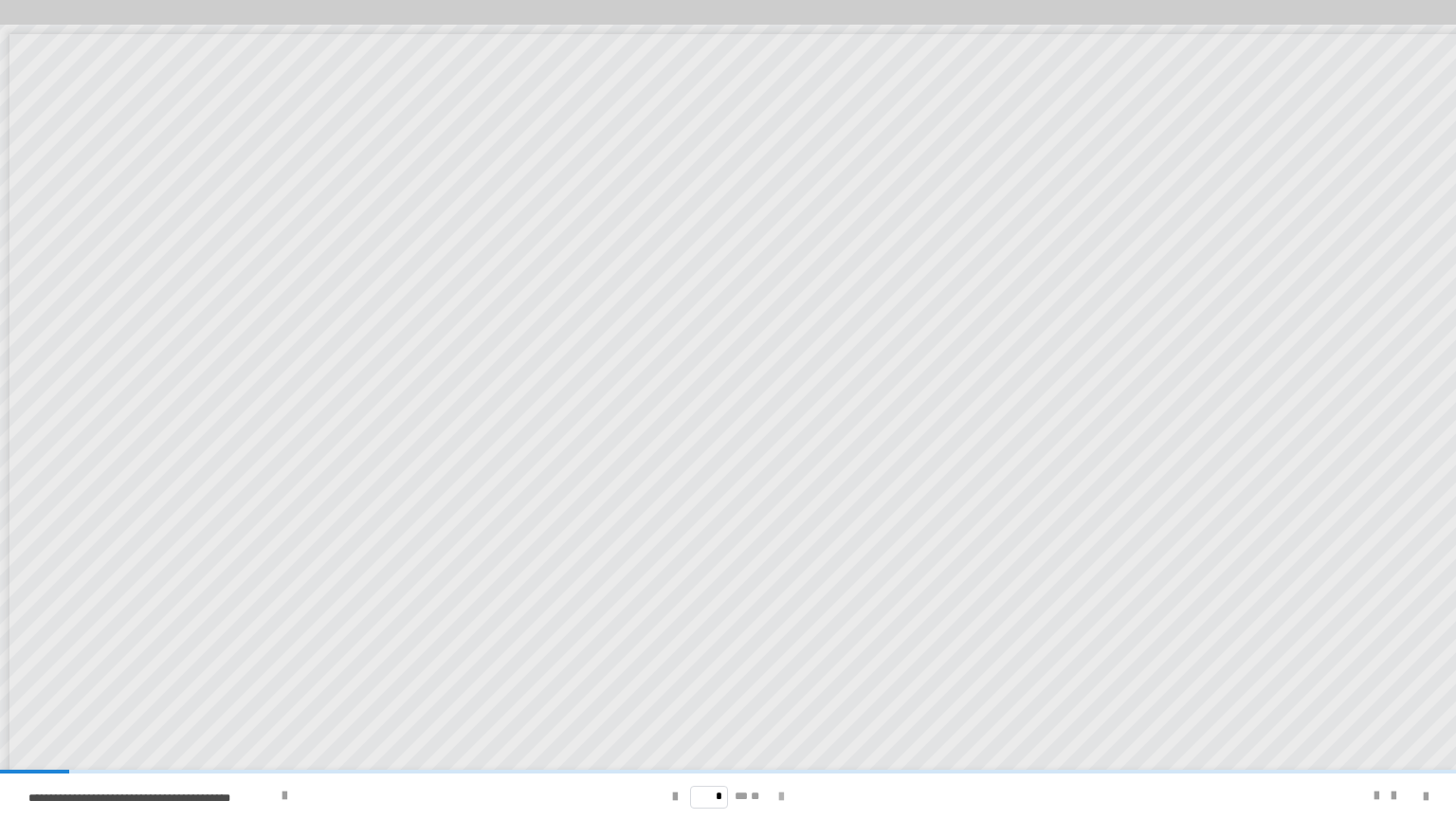 click at bounding box center (781, 797) 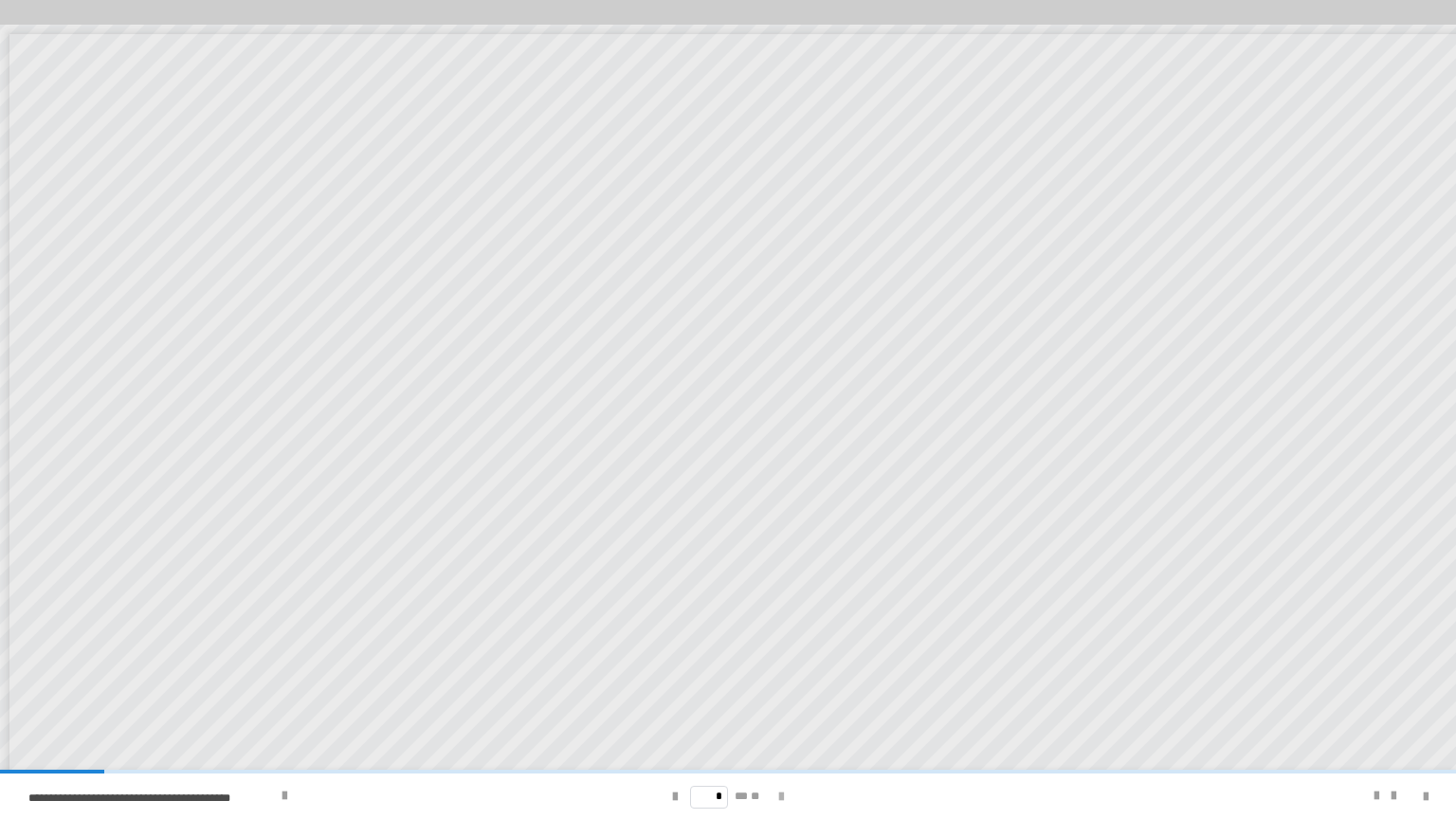 click at bounding box center (781, 797) 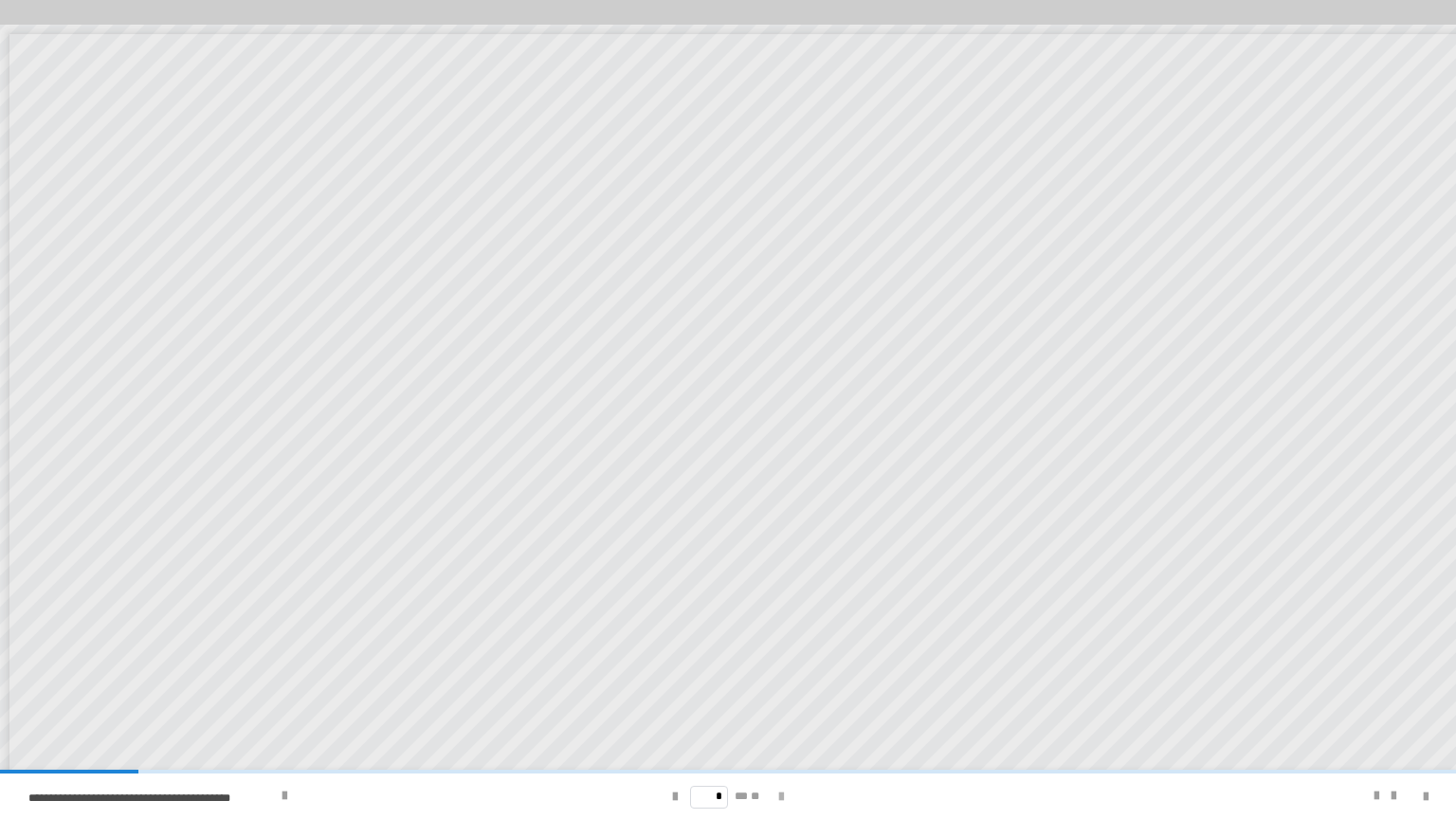 click at bounding box center [781, 797] 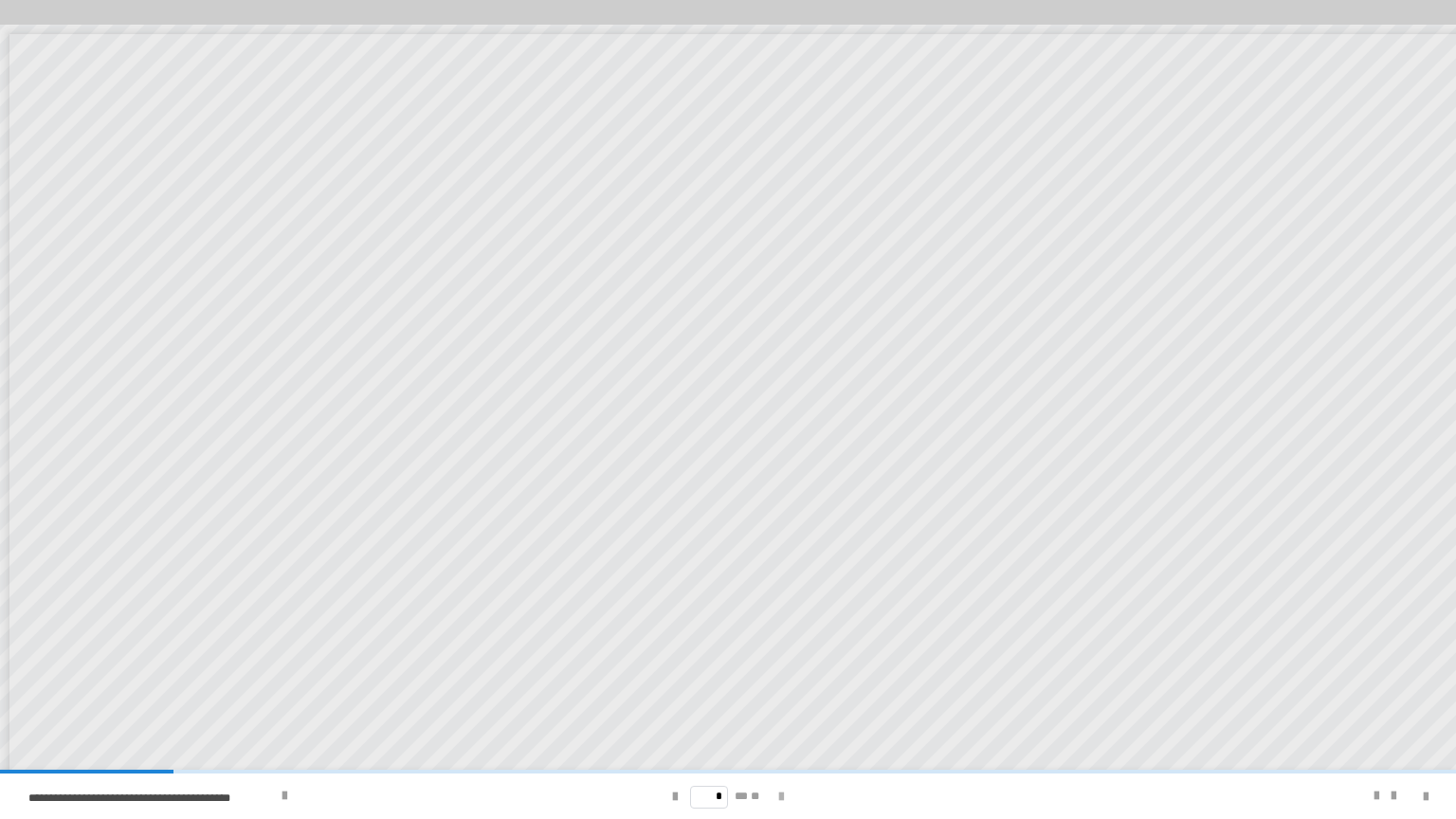 click at bounding box center (781, 797) 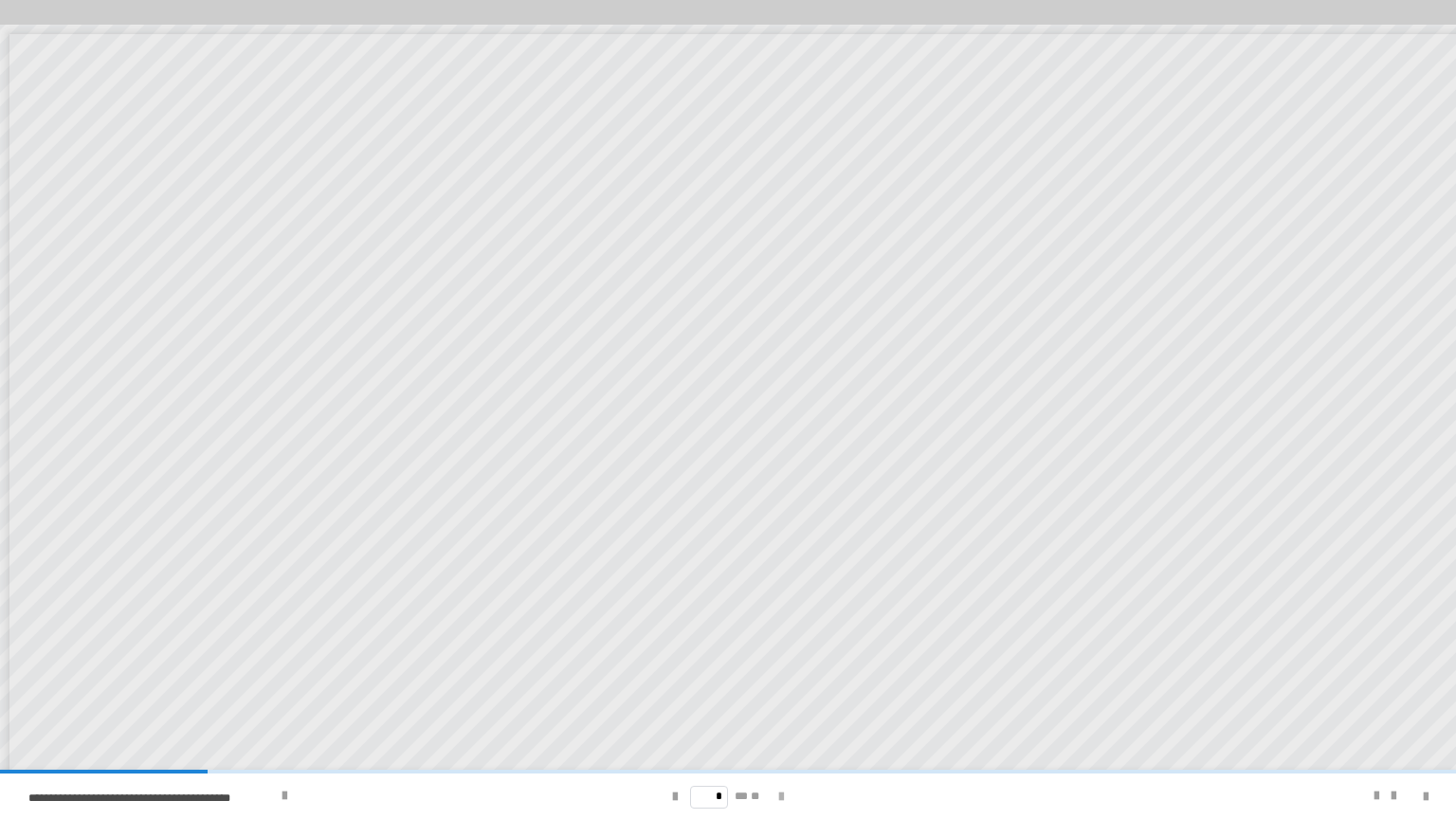 click at bounding box center [781, 797] 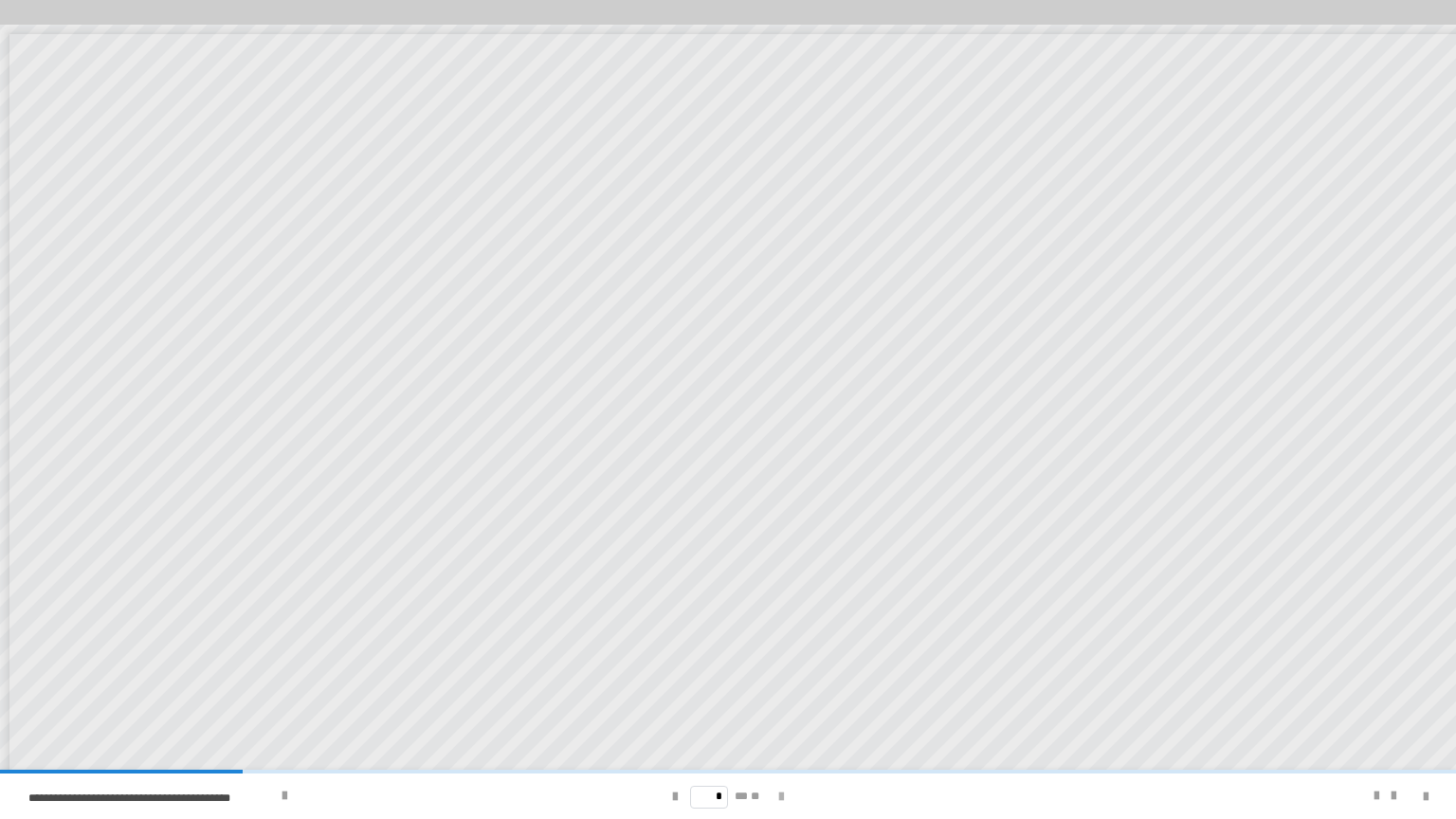 click at bounding box center [781, 797] 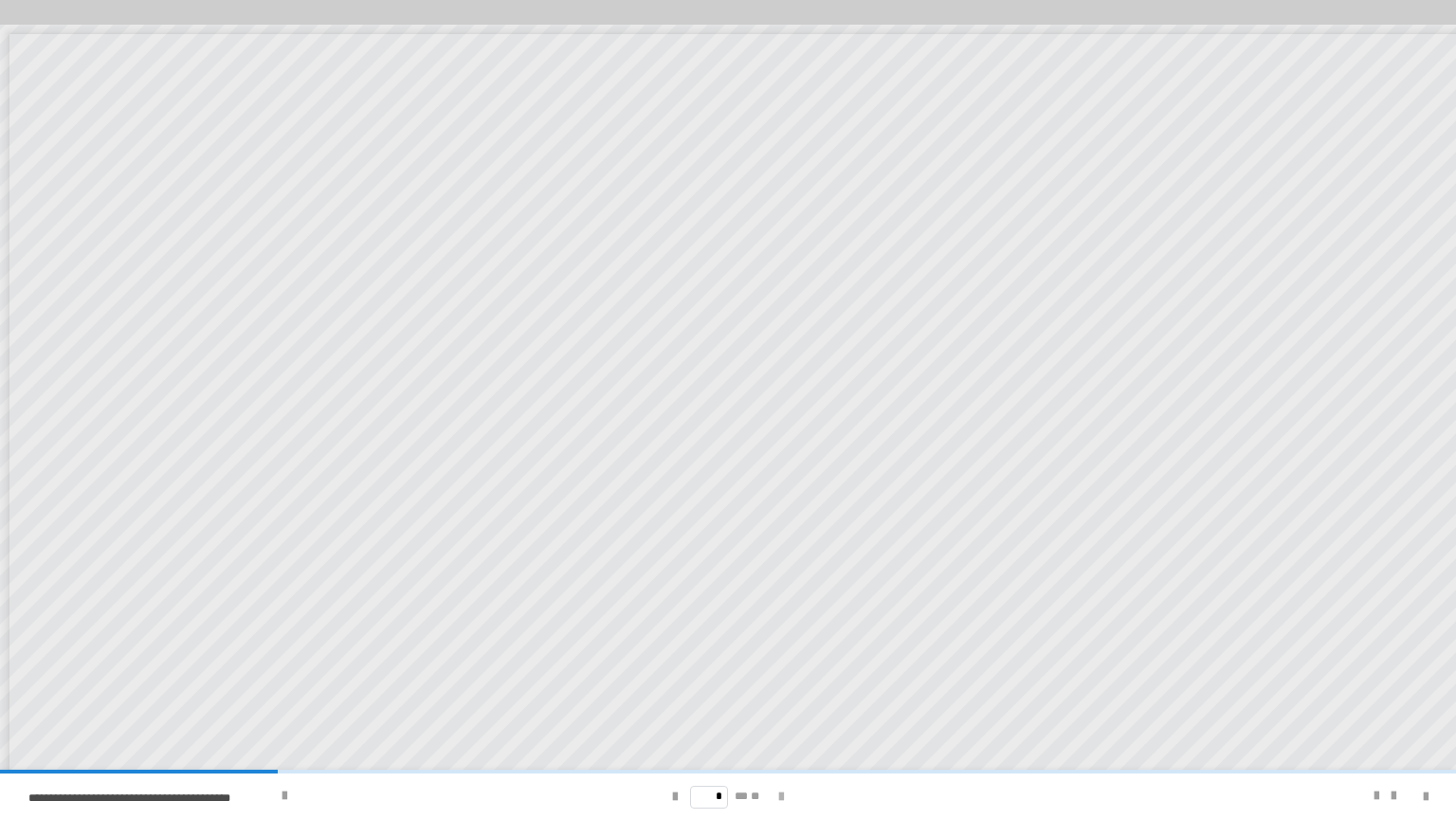 click at bounding box center (781, 797) 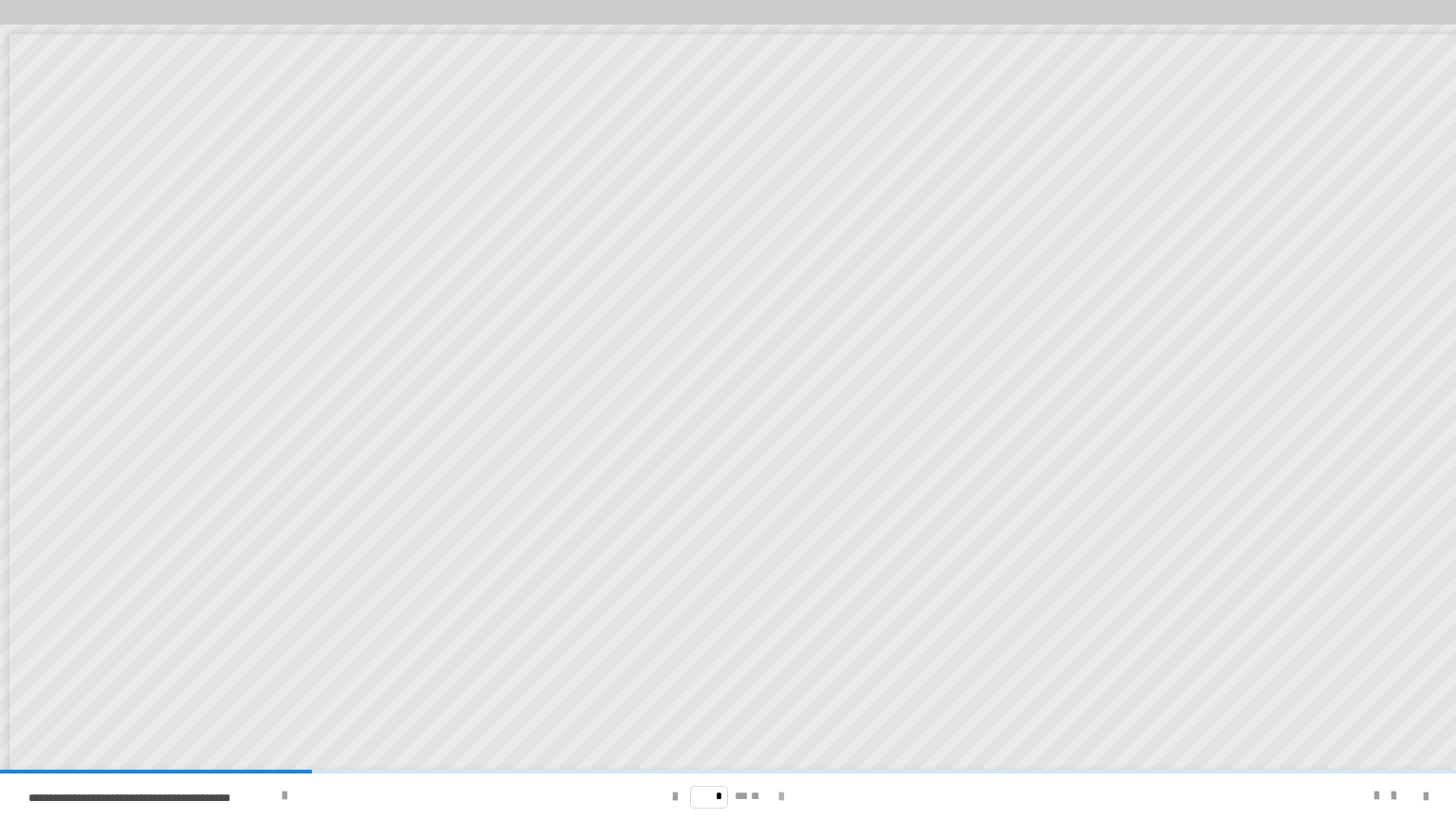 click at bounding box center [781, 797] 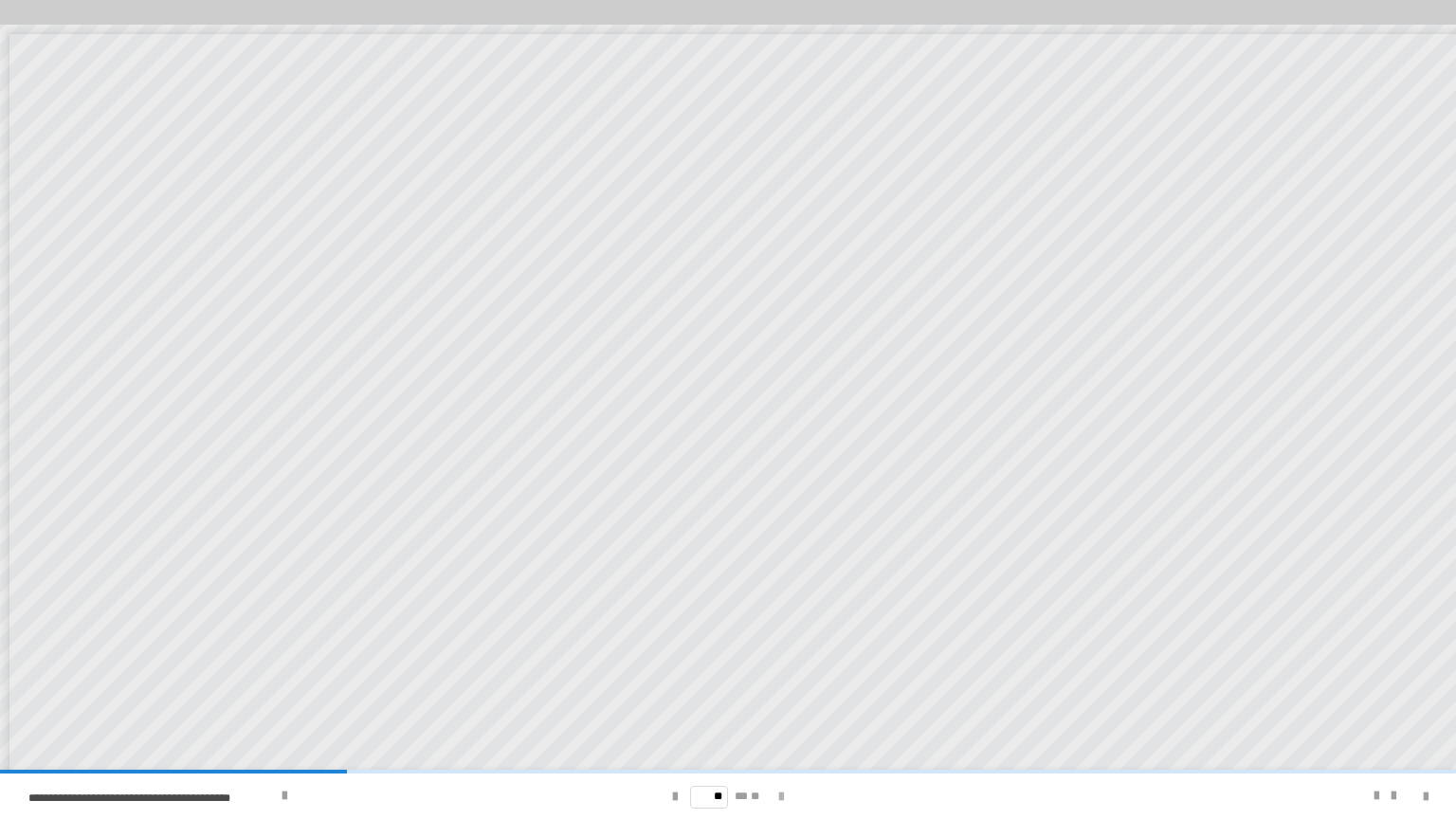 click at bounding box center (781, 797) 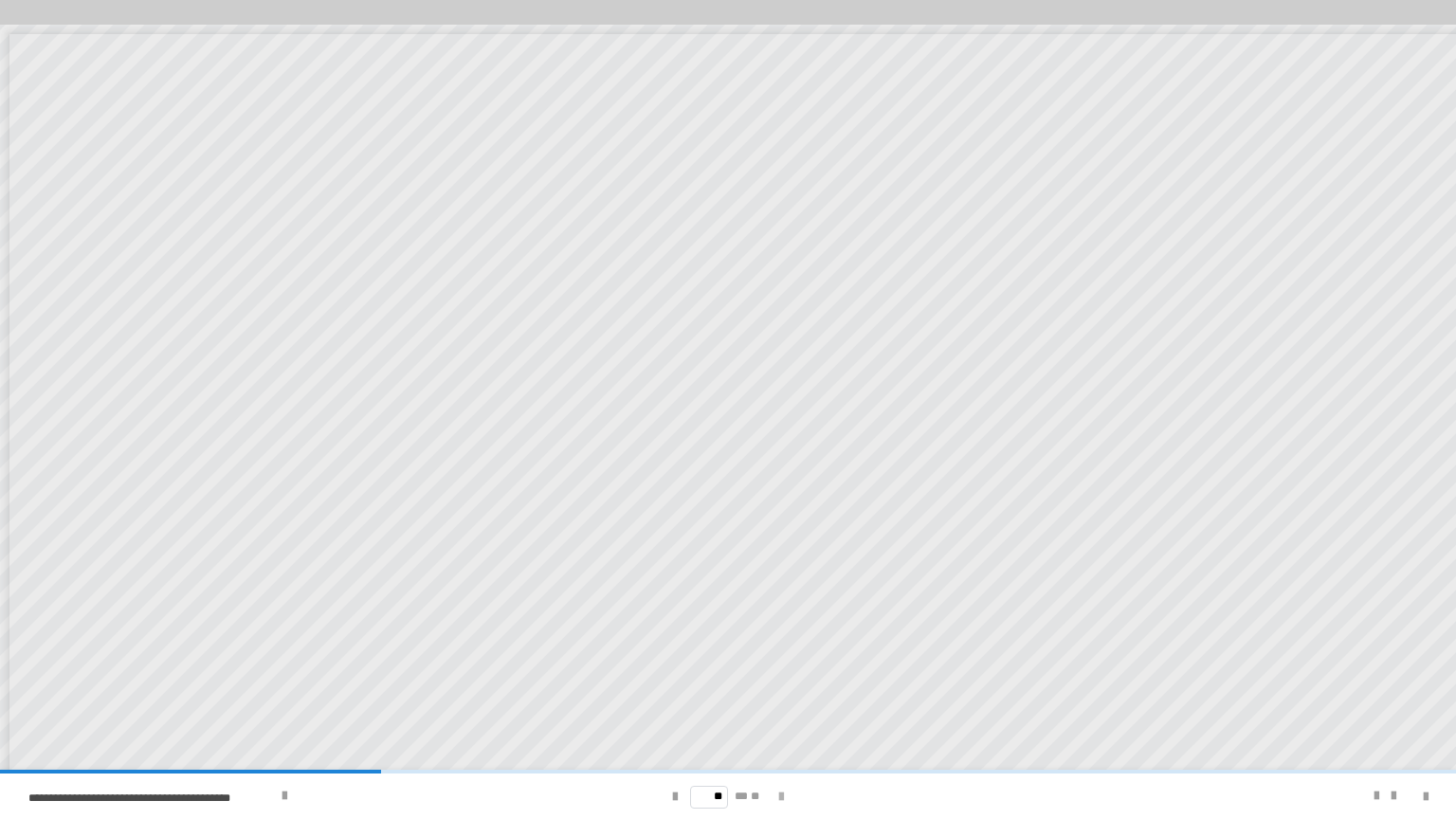 click at bounding box center (781, 797) 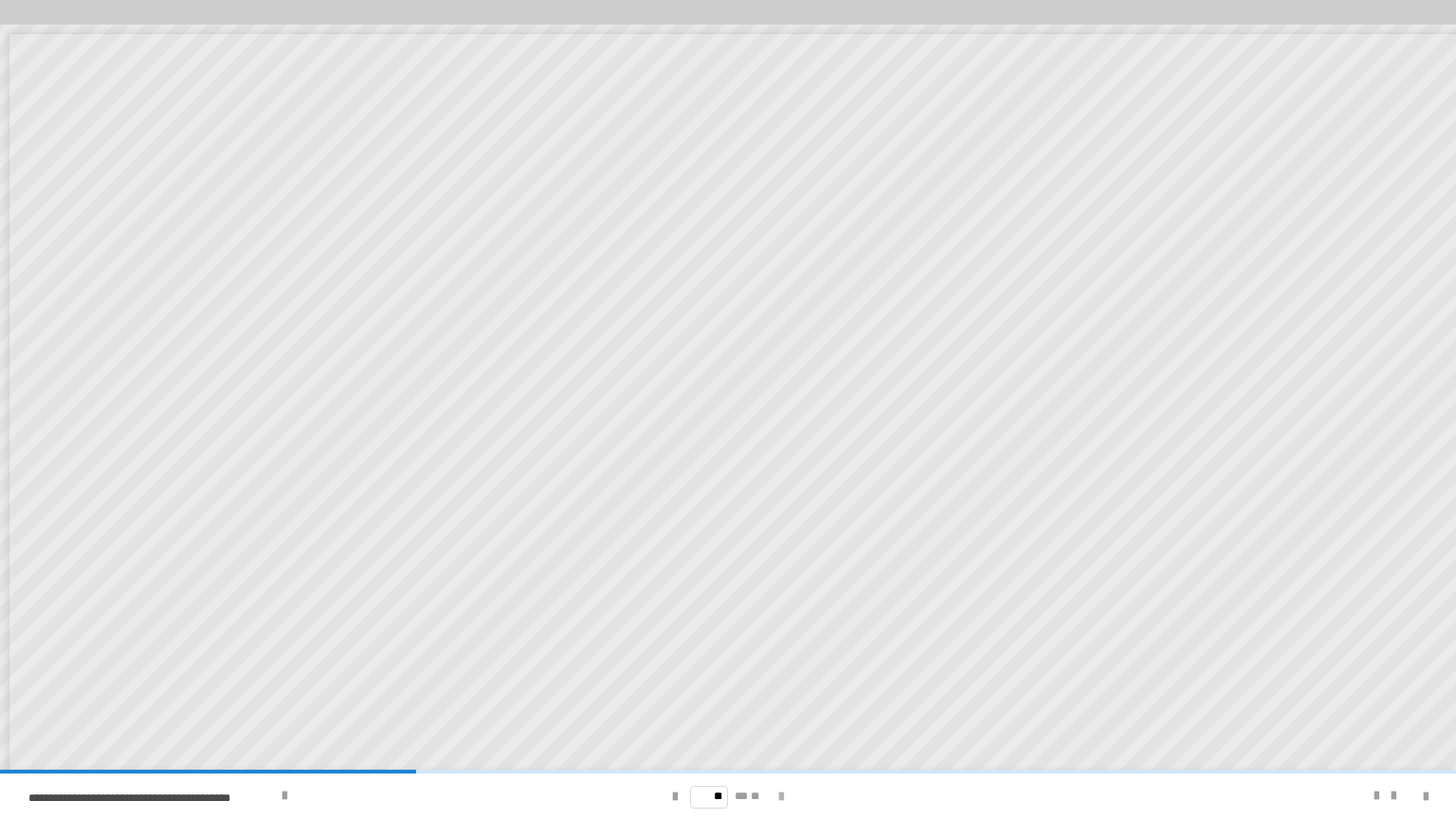 click at bounding box center [781, 797] 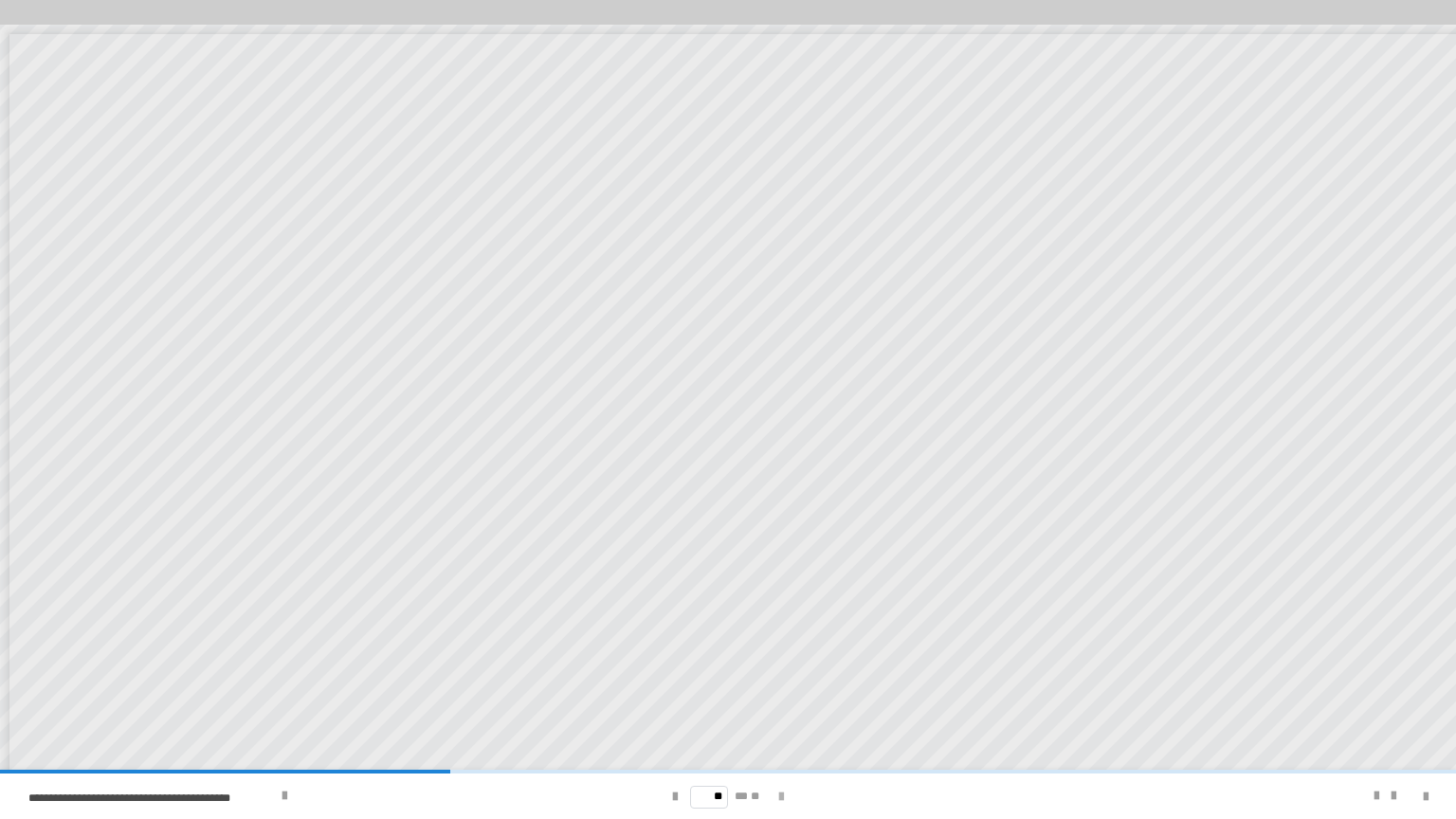 click at bounding box center [781, 797] 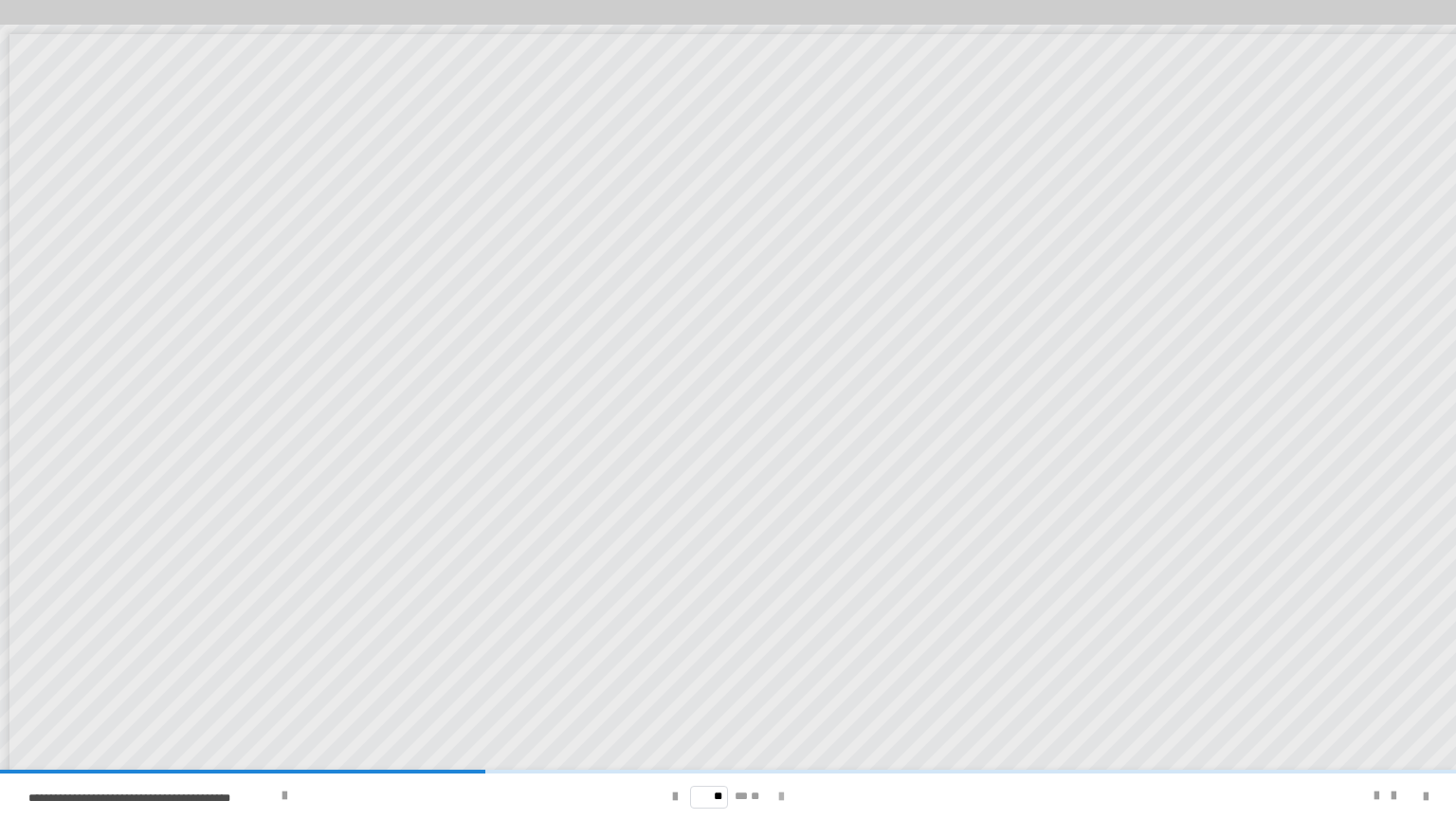 click at bounding box center [781, 797] 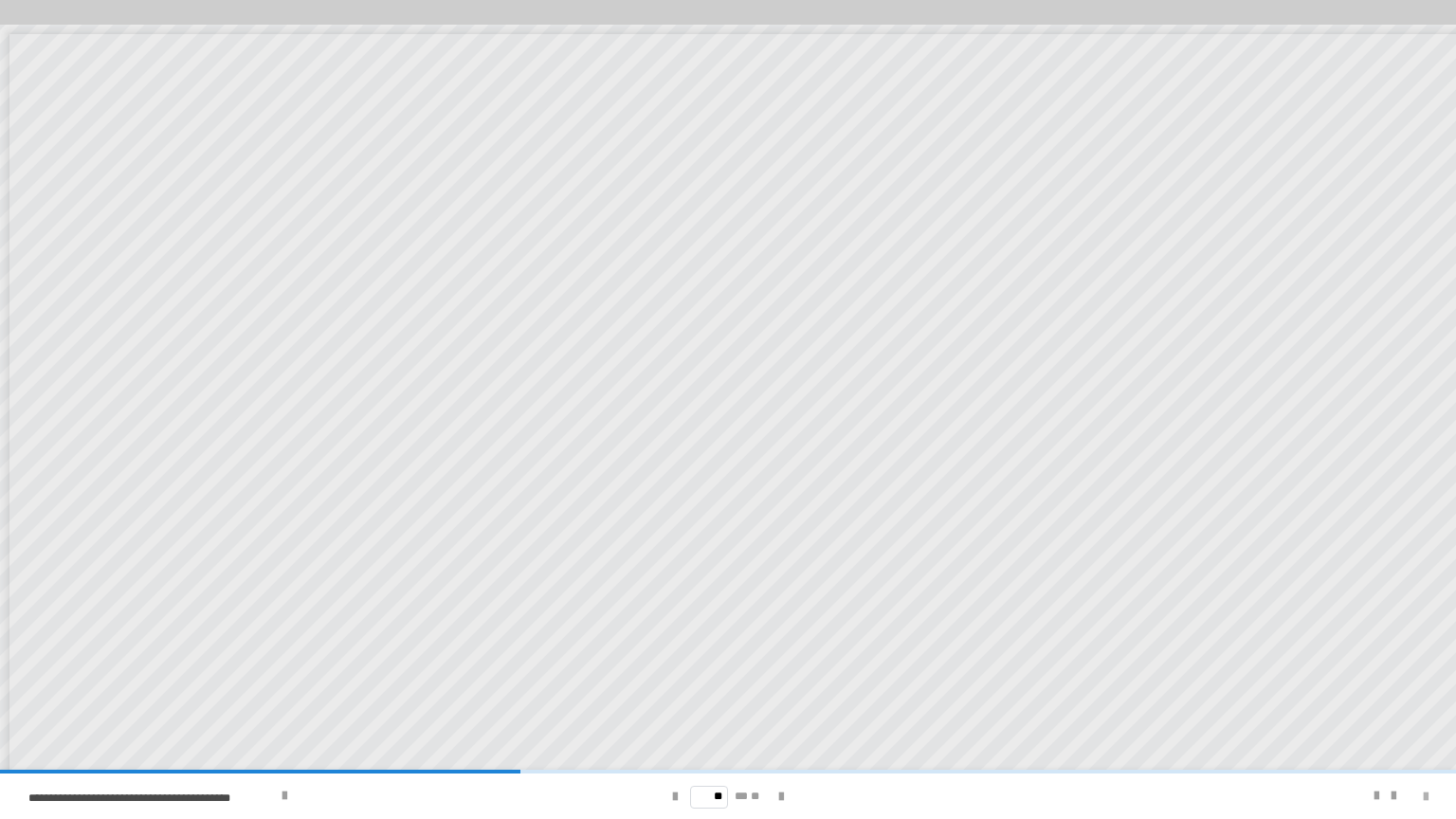 click at bounding box center (1426, 797) 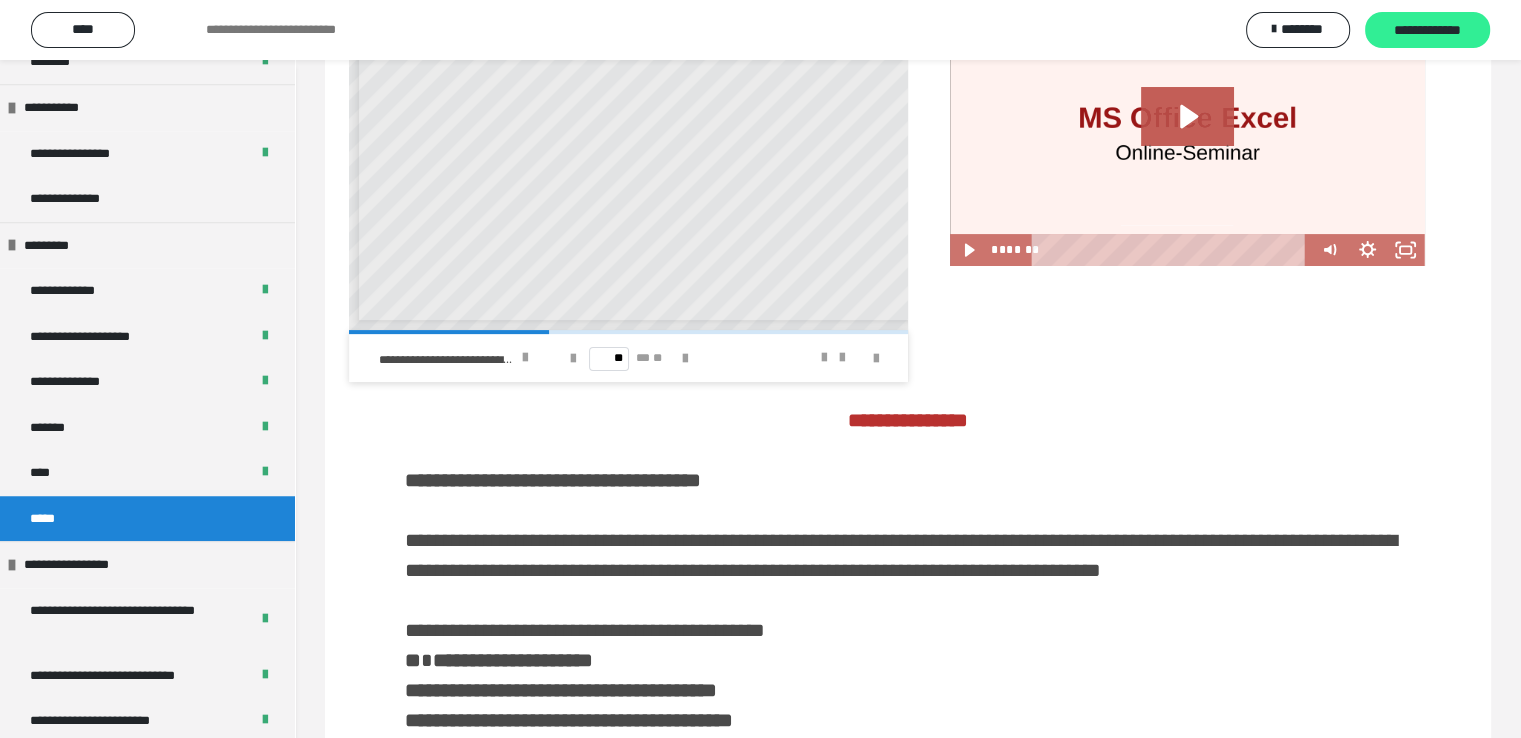 click on "**********" at bounding box center [1427, 31] 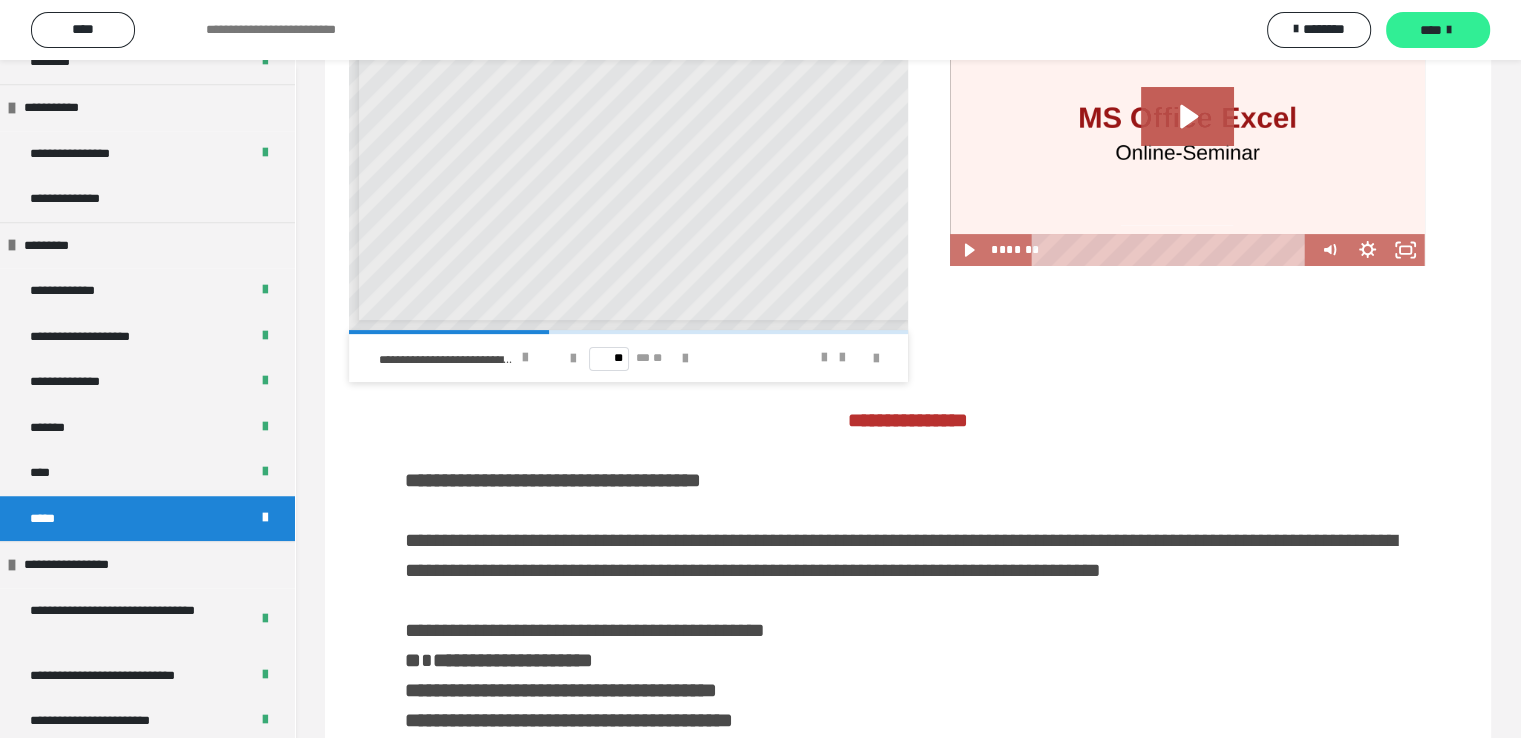 click on "****" at bounding box center [1438, 30] 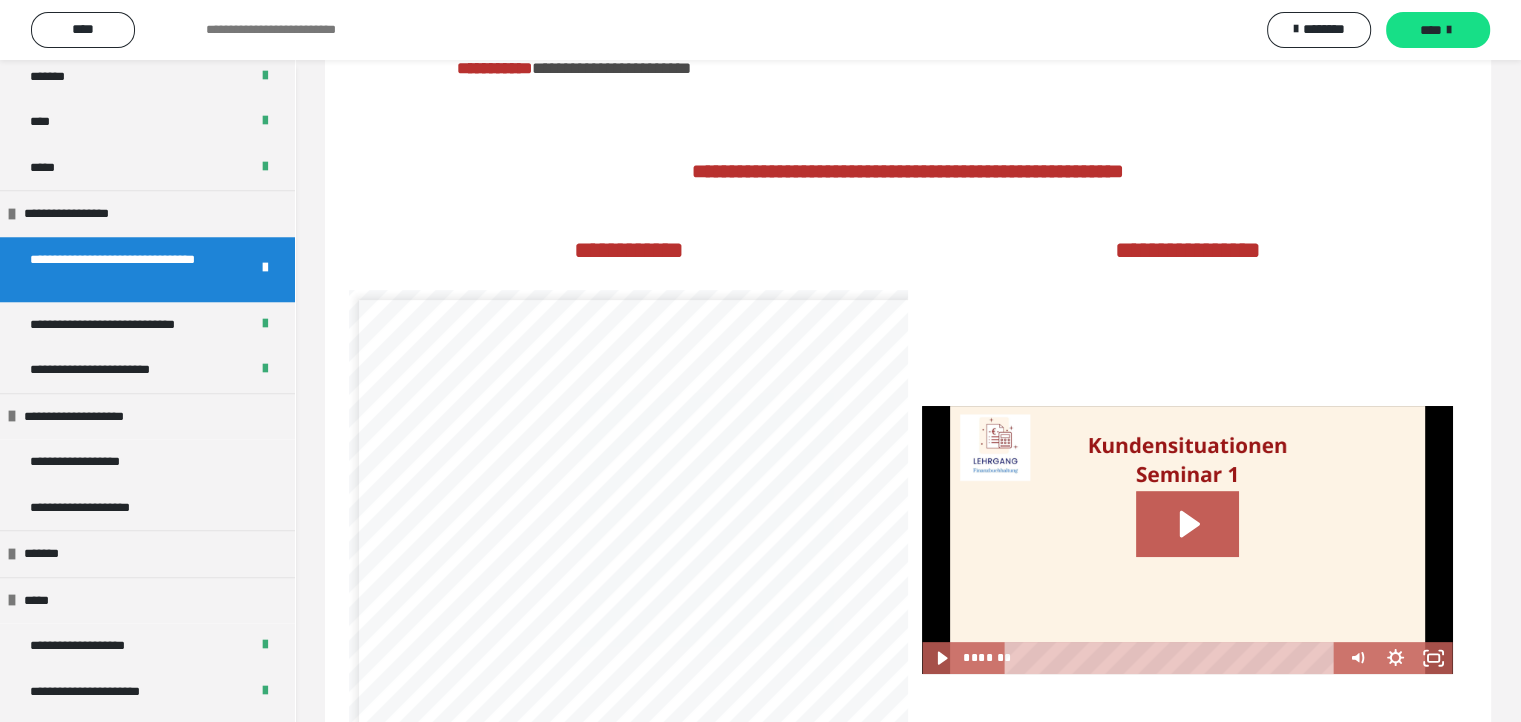scroll, scrollTop: 1900, scrollLeft: 0, axis: vertical 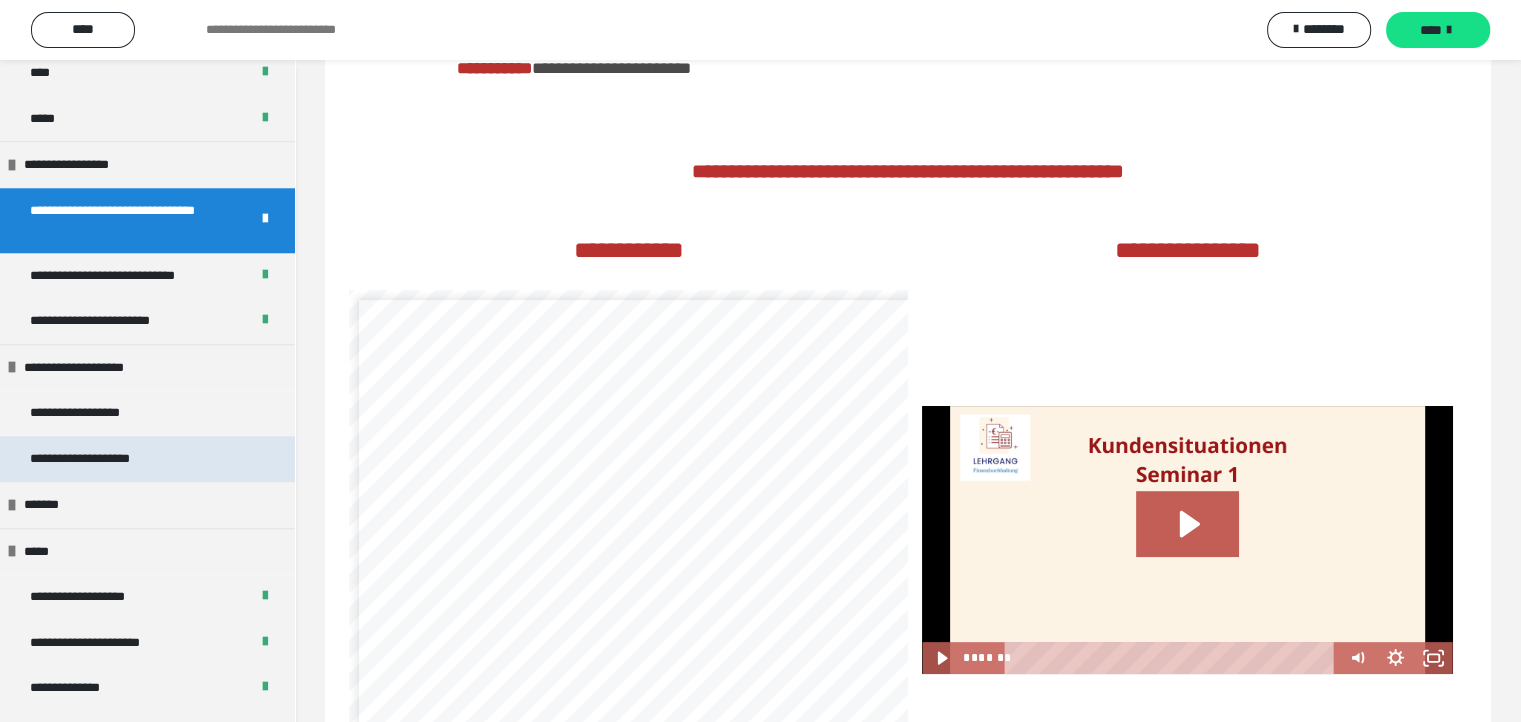 click on "**********" at bounding box center (102, 459) 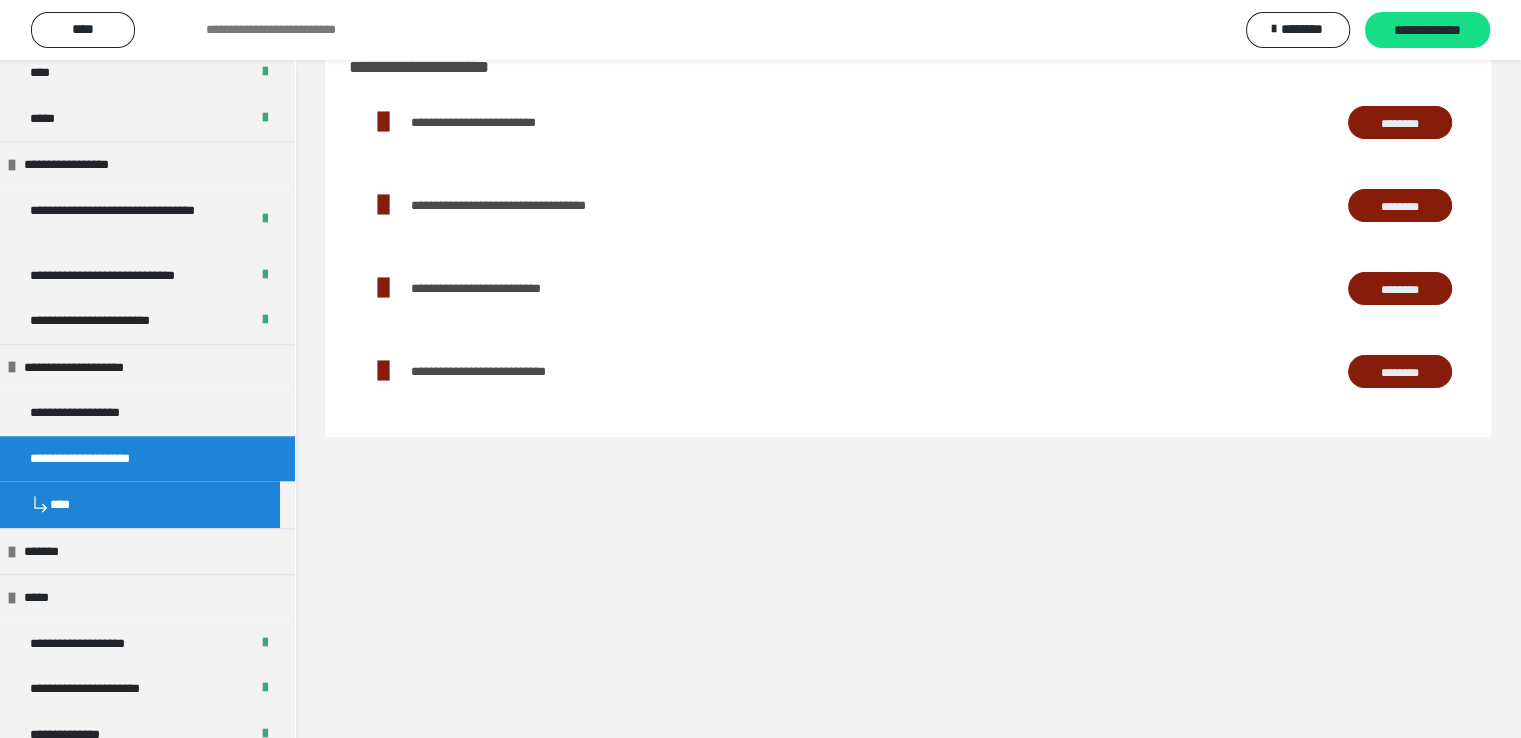 scroll, scrollTop: 0, scrollLeft: 0, axis: both 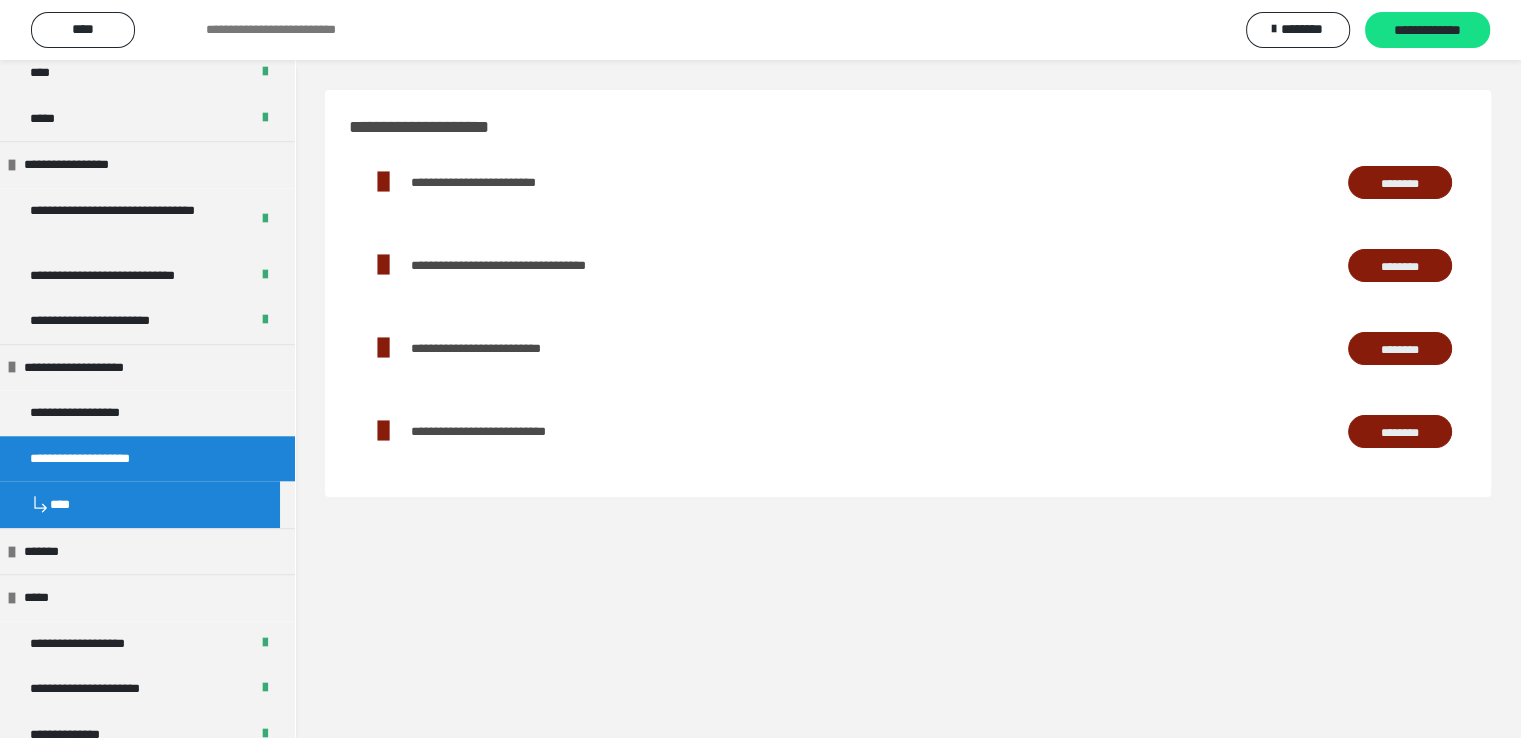 click on "********" at bounding box center (1400, 183) 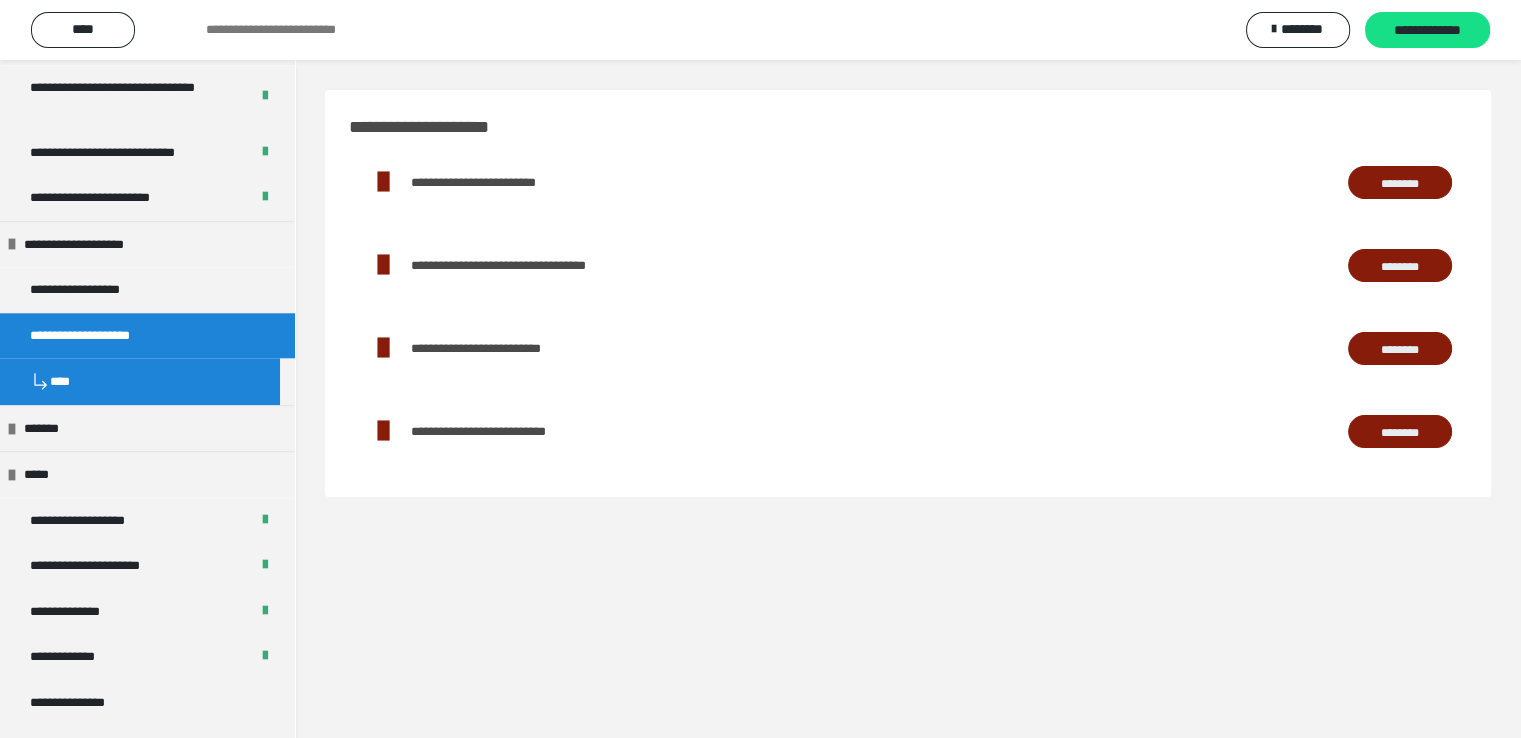 scroll, scrollTop: 2000, scrollLeft: 0, axis: vertical 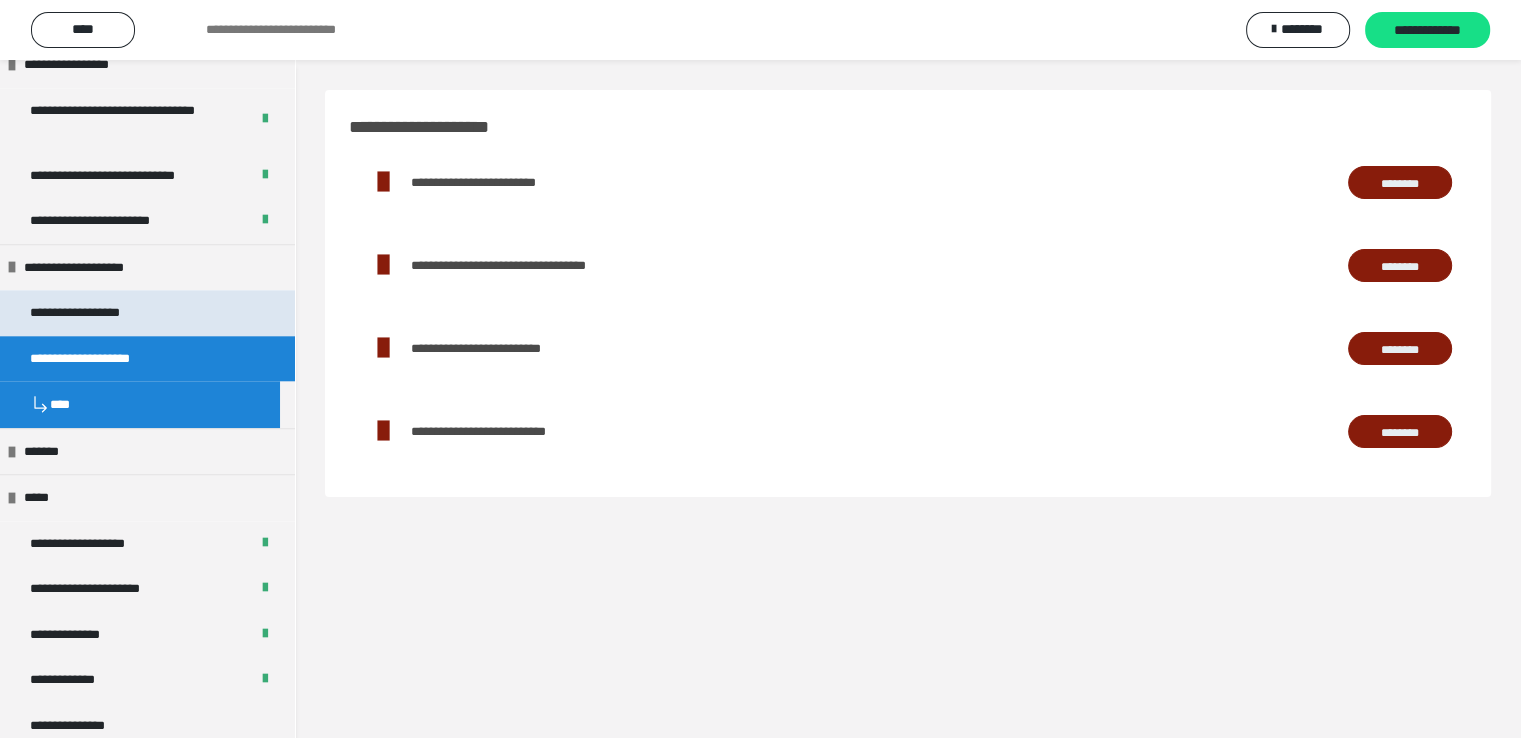 click on "**********" at bounding box center (98, 313) 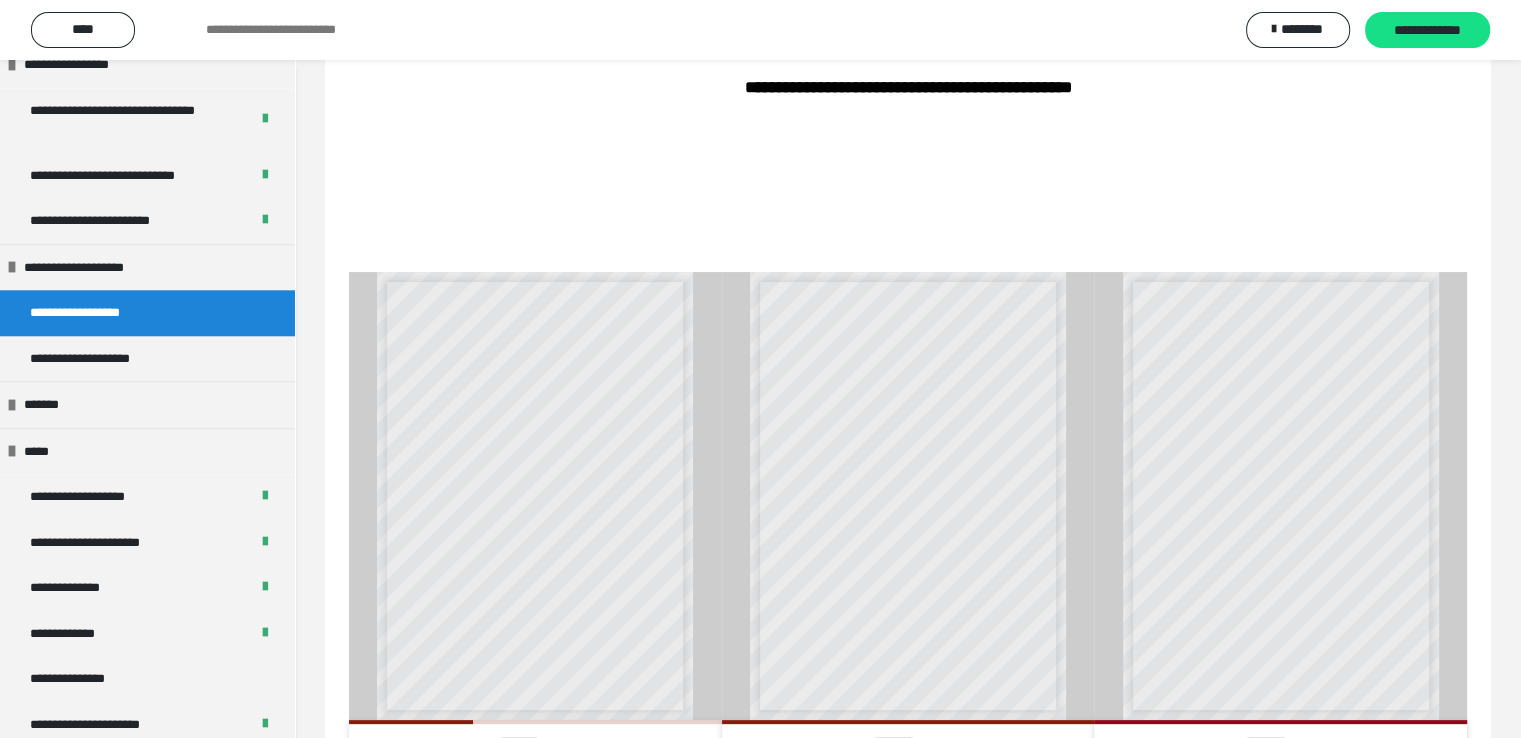 scroll, scrollTop: 438, scrollLeft: 0, axis: vertical 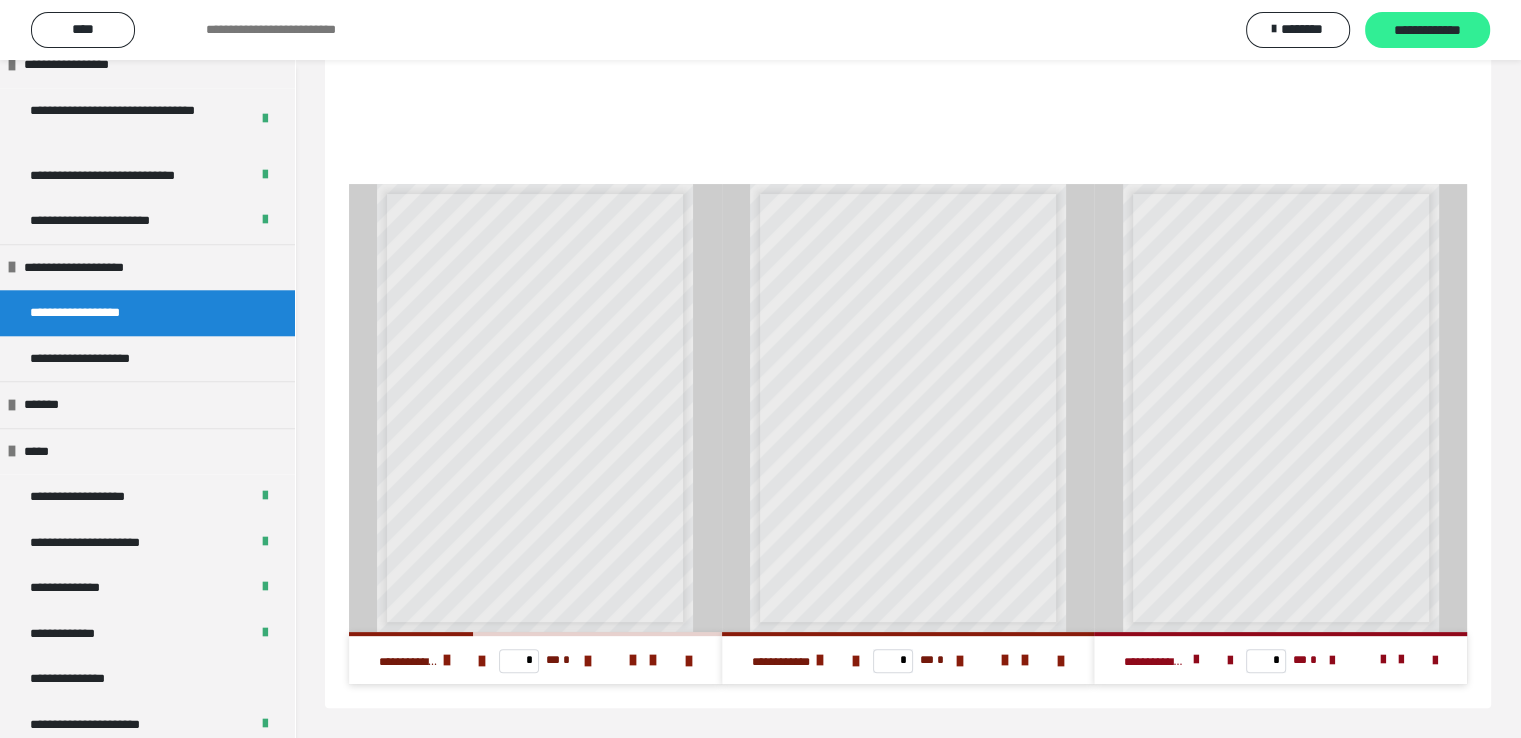 click on "**********" at bounding box center [1427, 31] 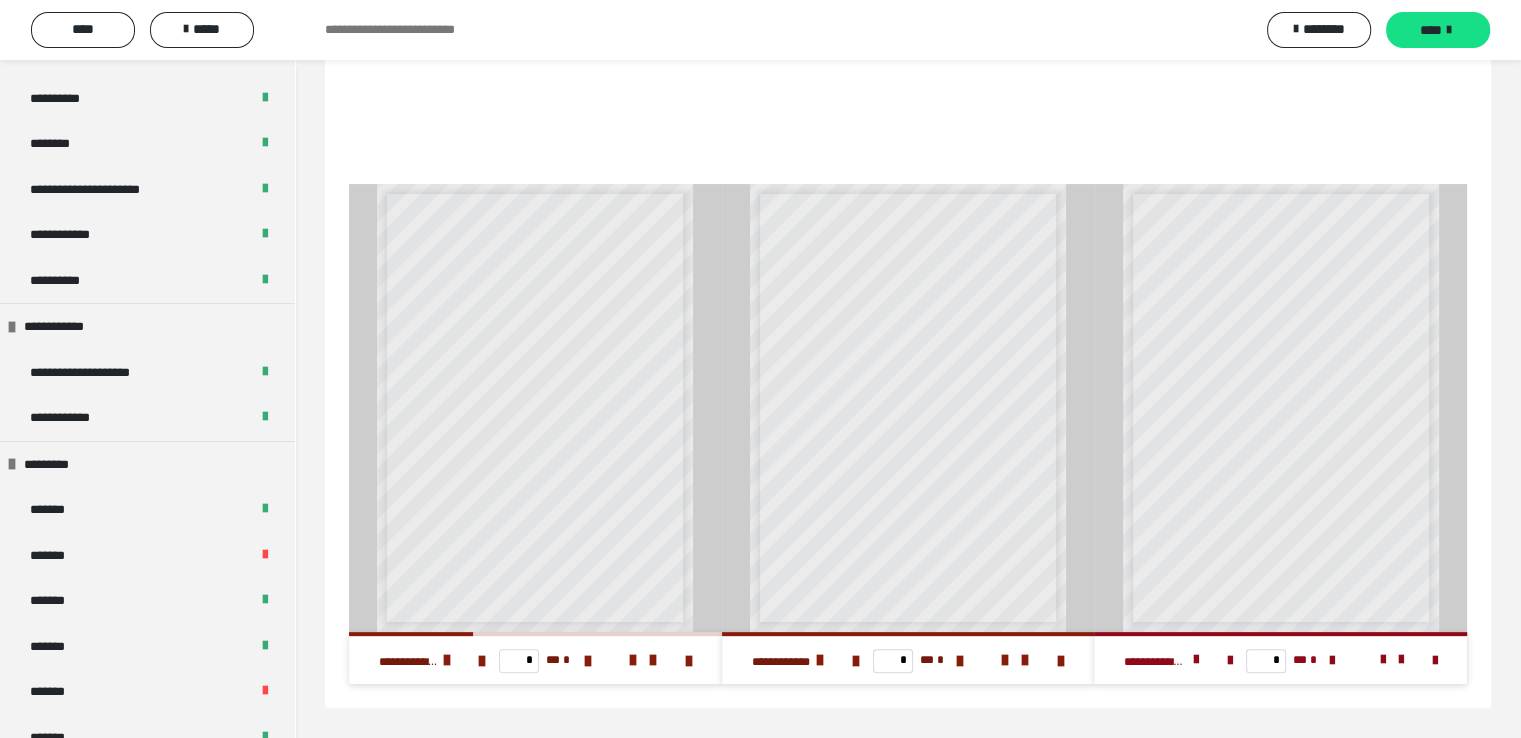 scroll, scrollTop: 0, scrollLeft: 0, axis: both 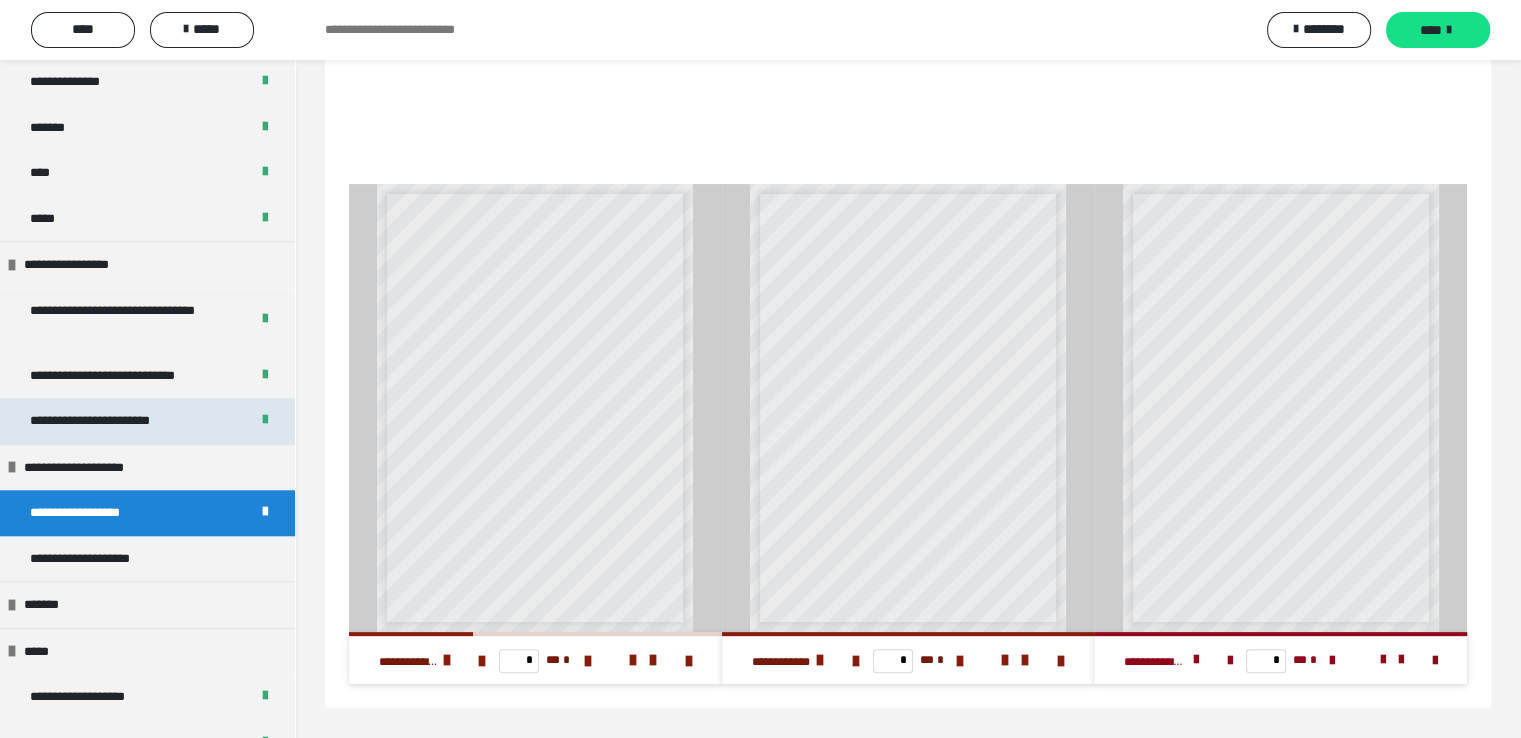 click on "**********" at bounding box center [117, 421] 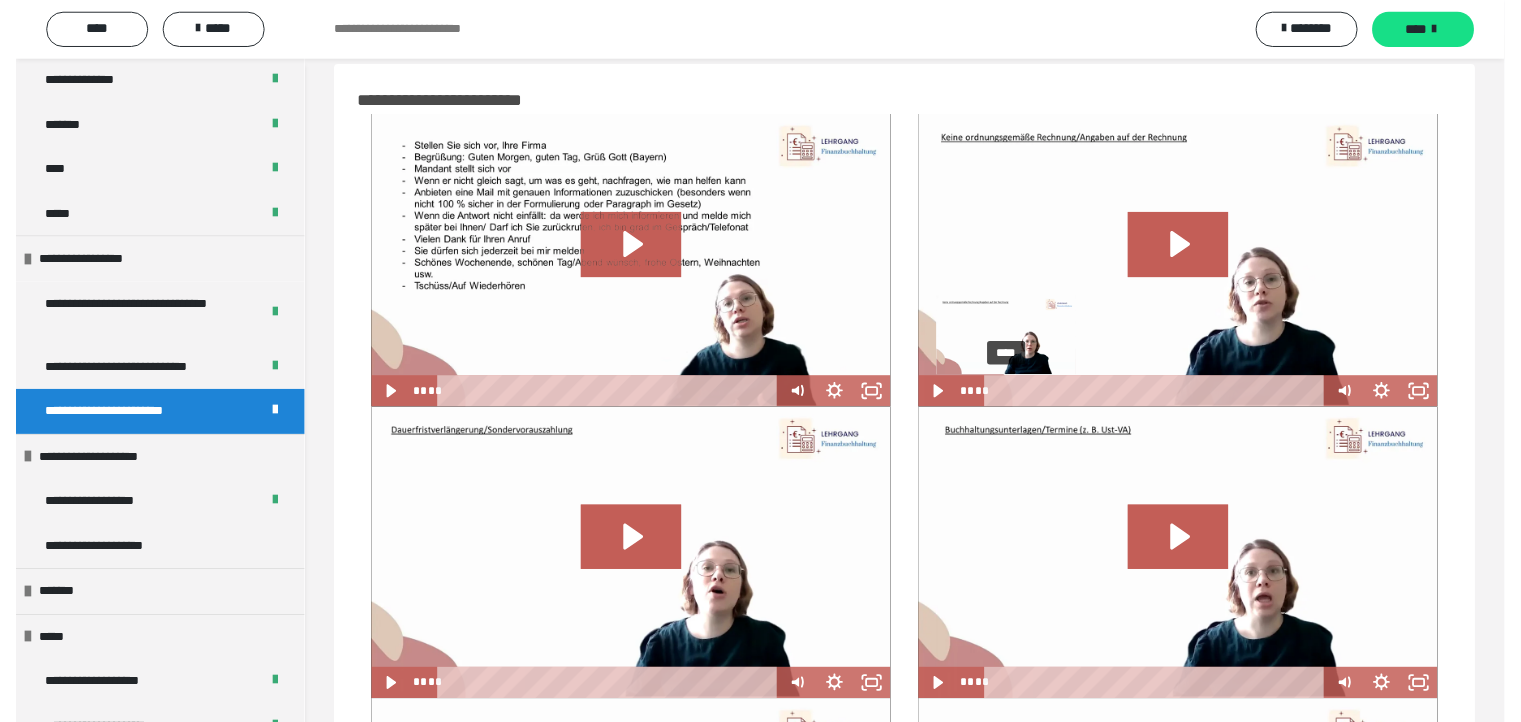 scroll, scrollTop: 0, scrollLeft: 0, axis: both 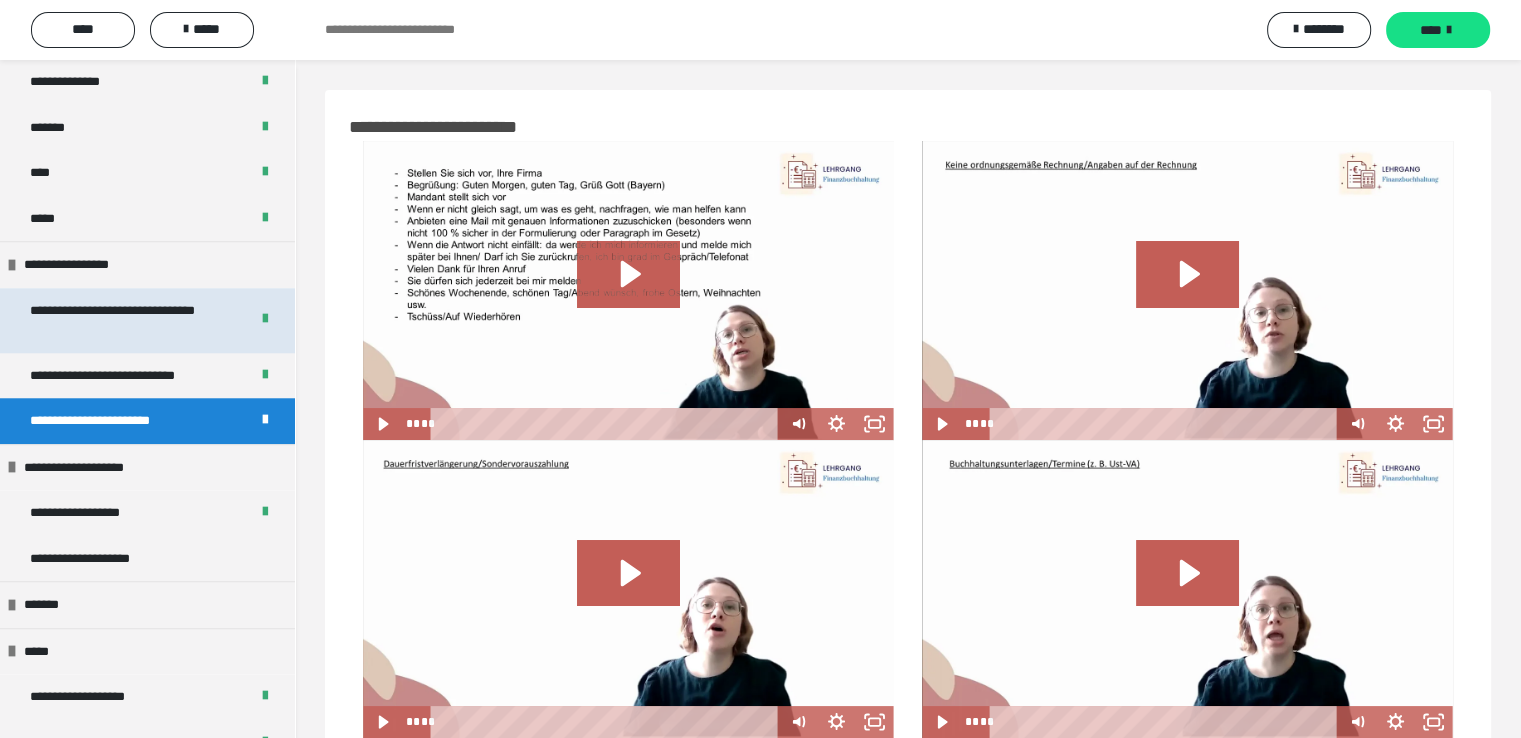 click on "**********" at bounding box center (124, 320) 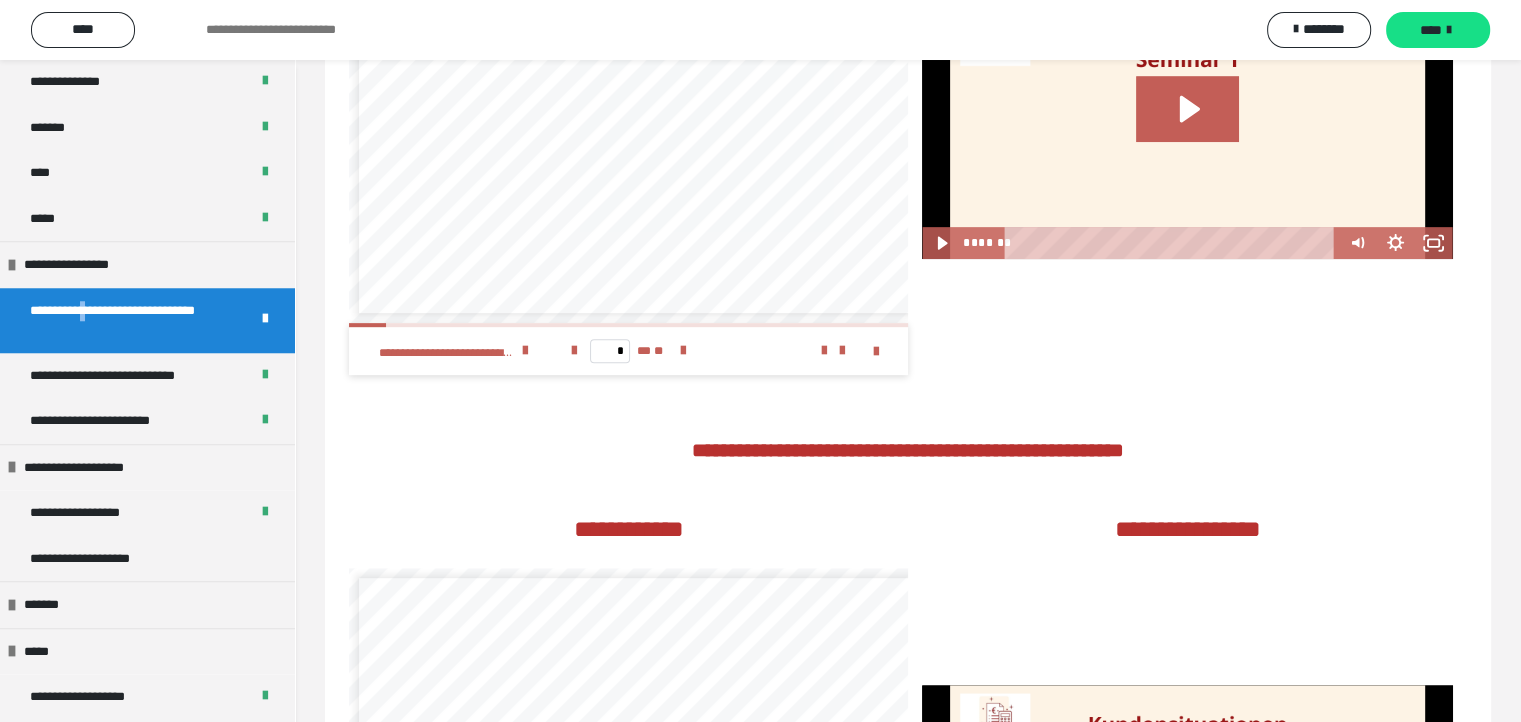 scroll, scrollTop: 761, scrollLeft: 0, axis: vertical 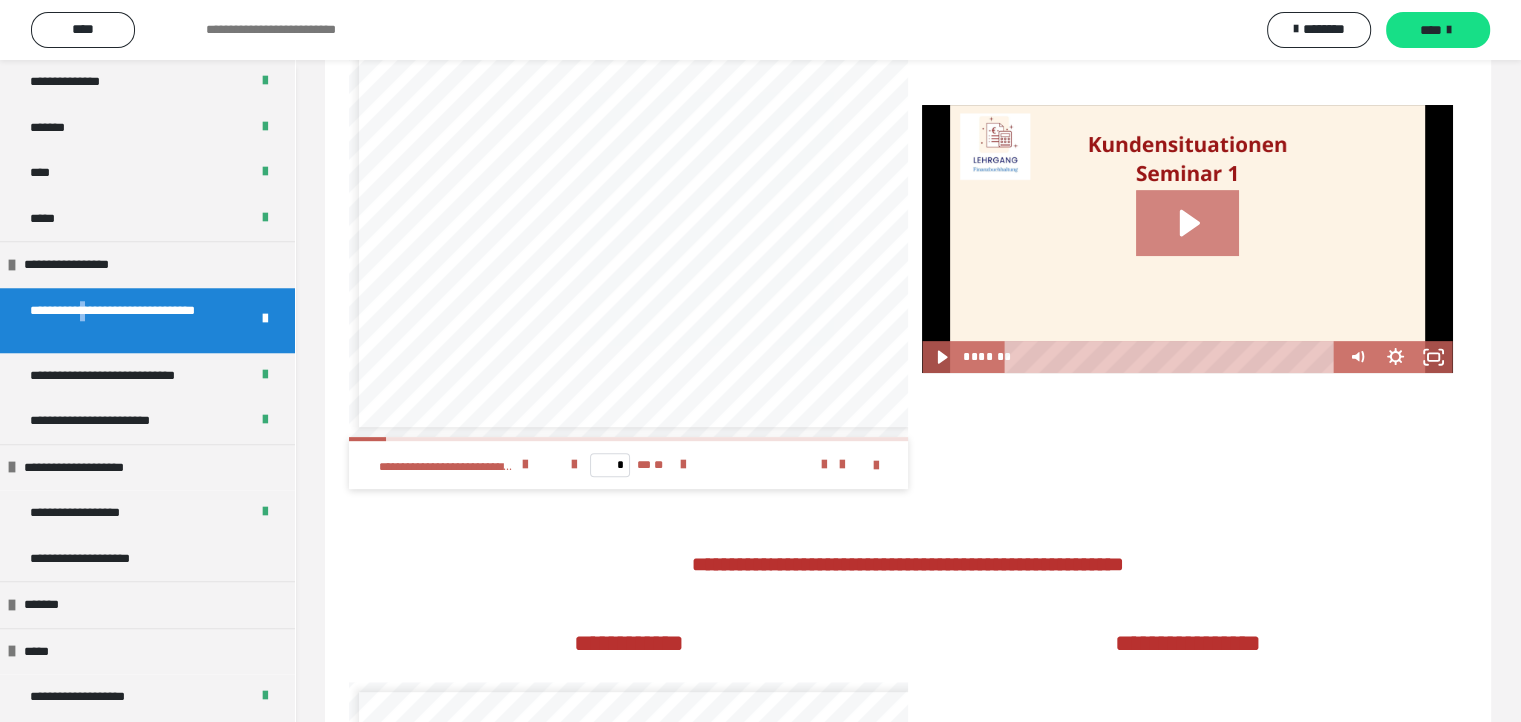 click 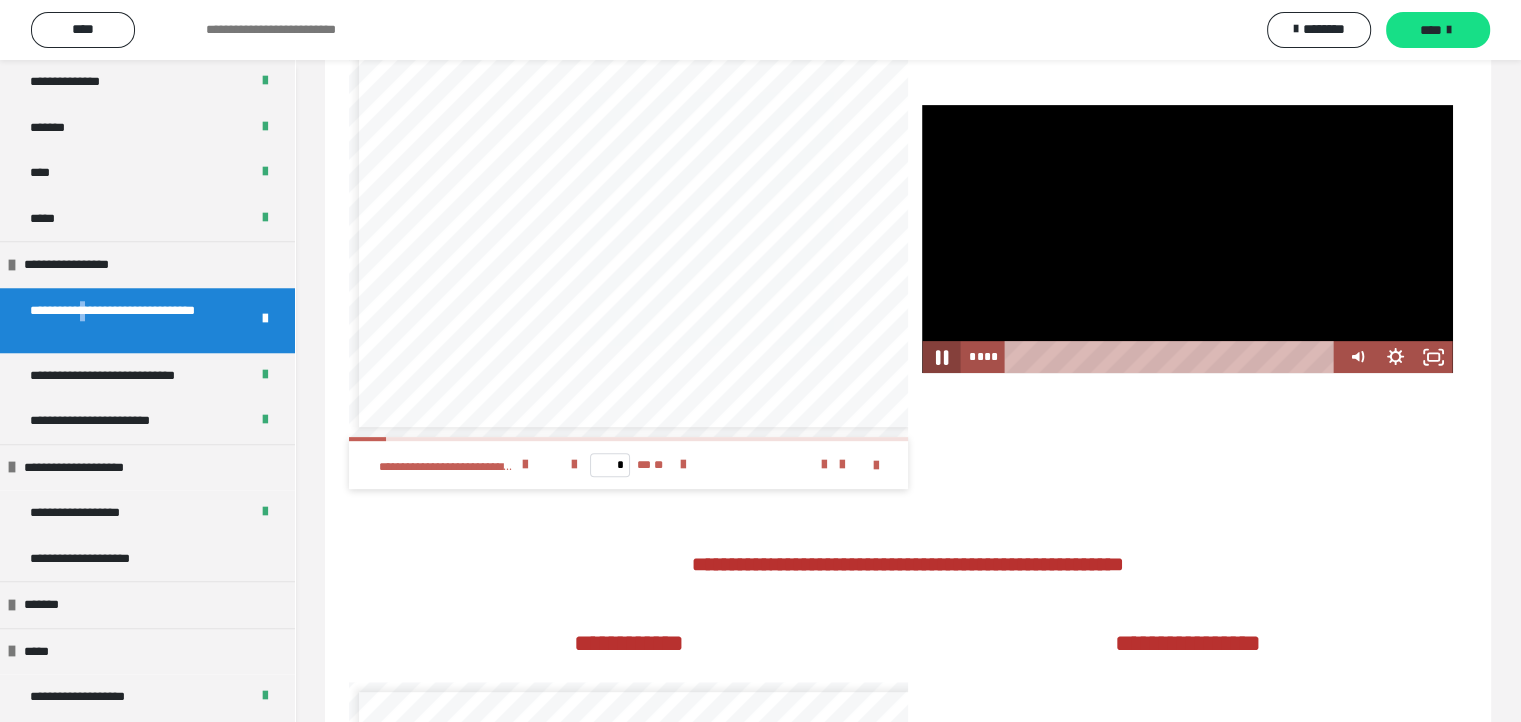 click 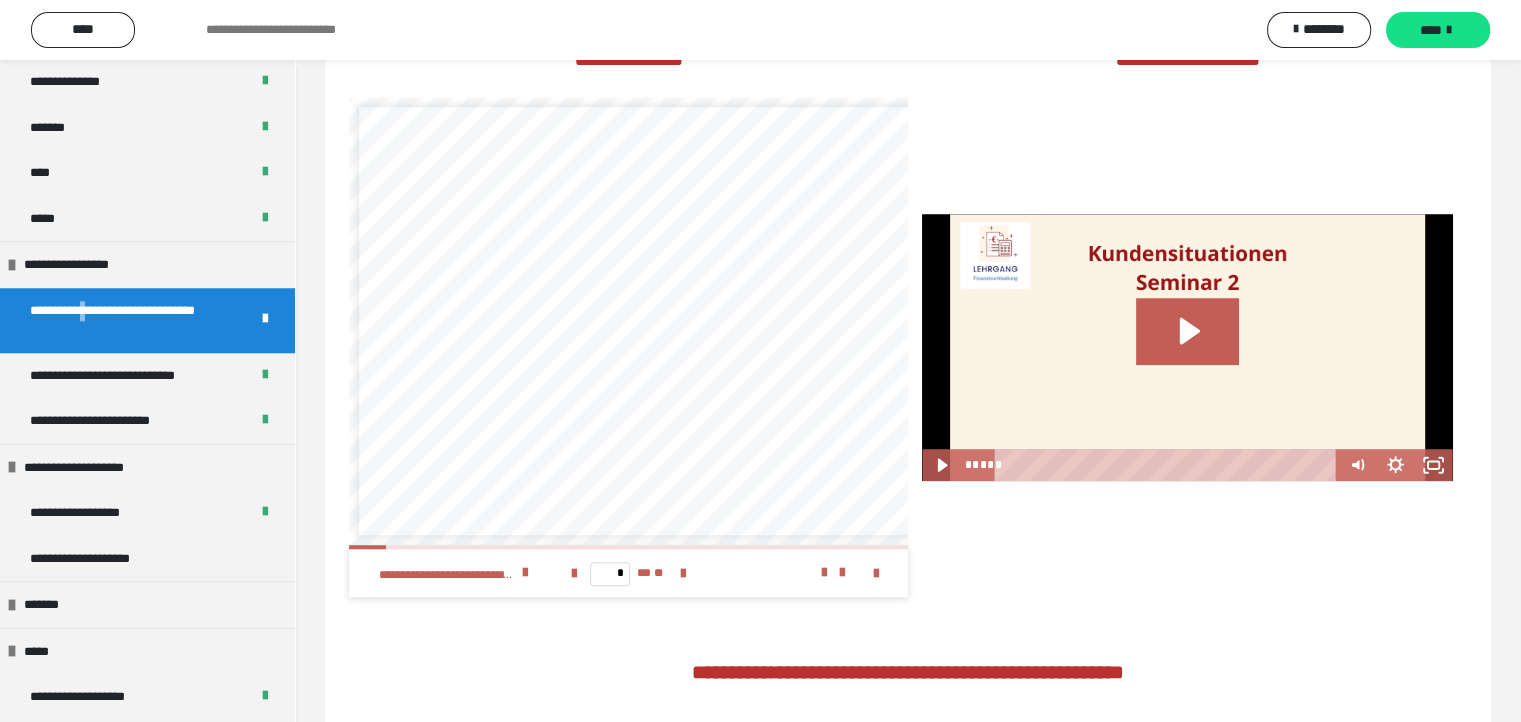 scroll, scrollTop: 1361, scrollLeft: 0, axis: vertical 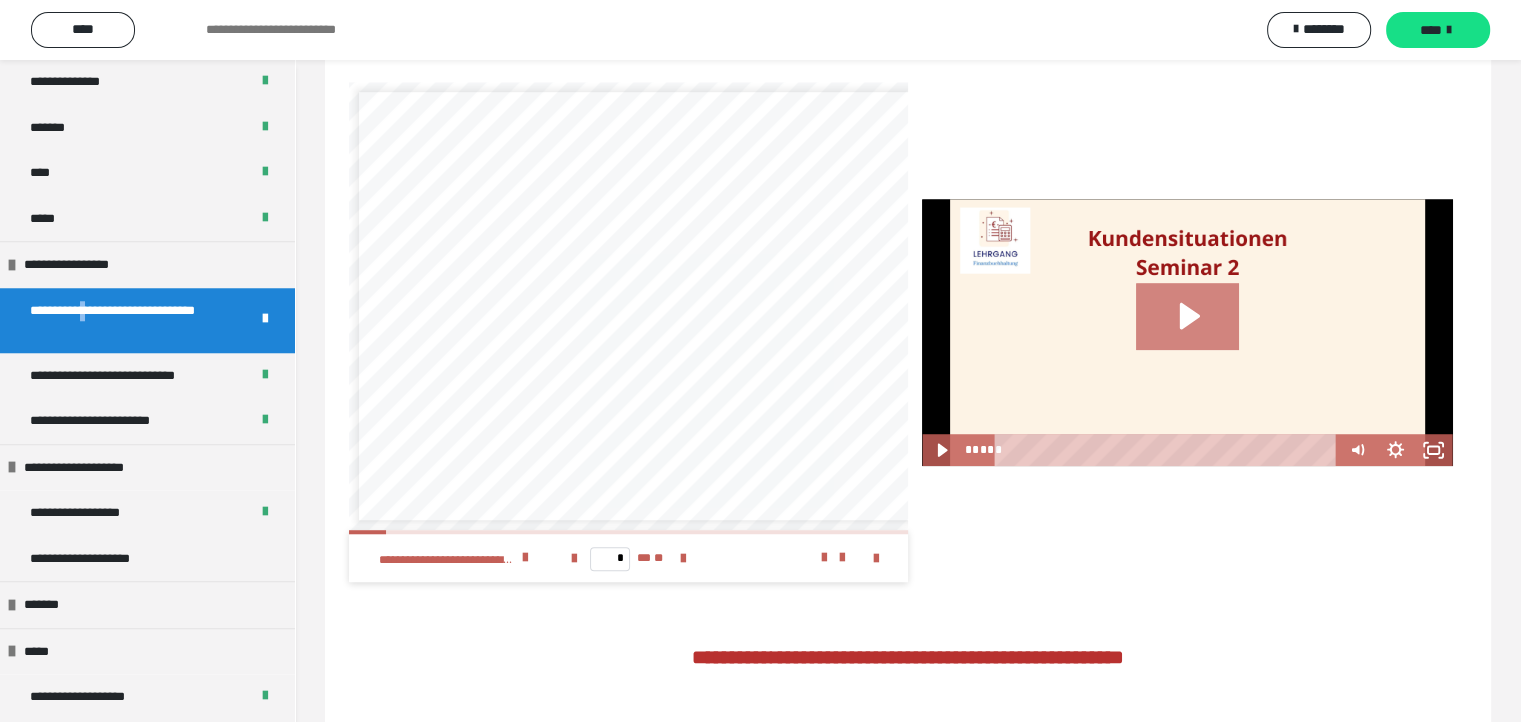click 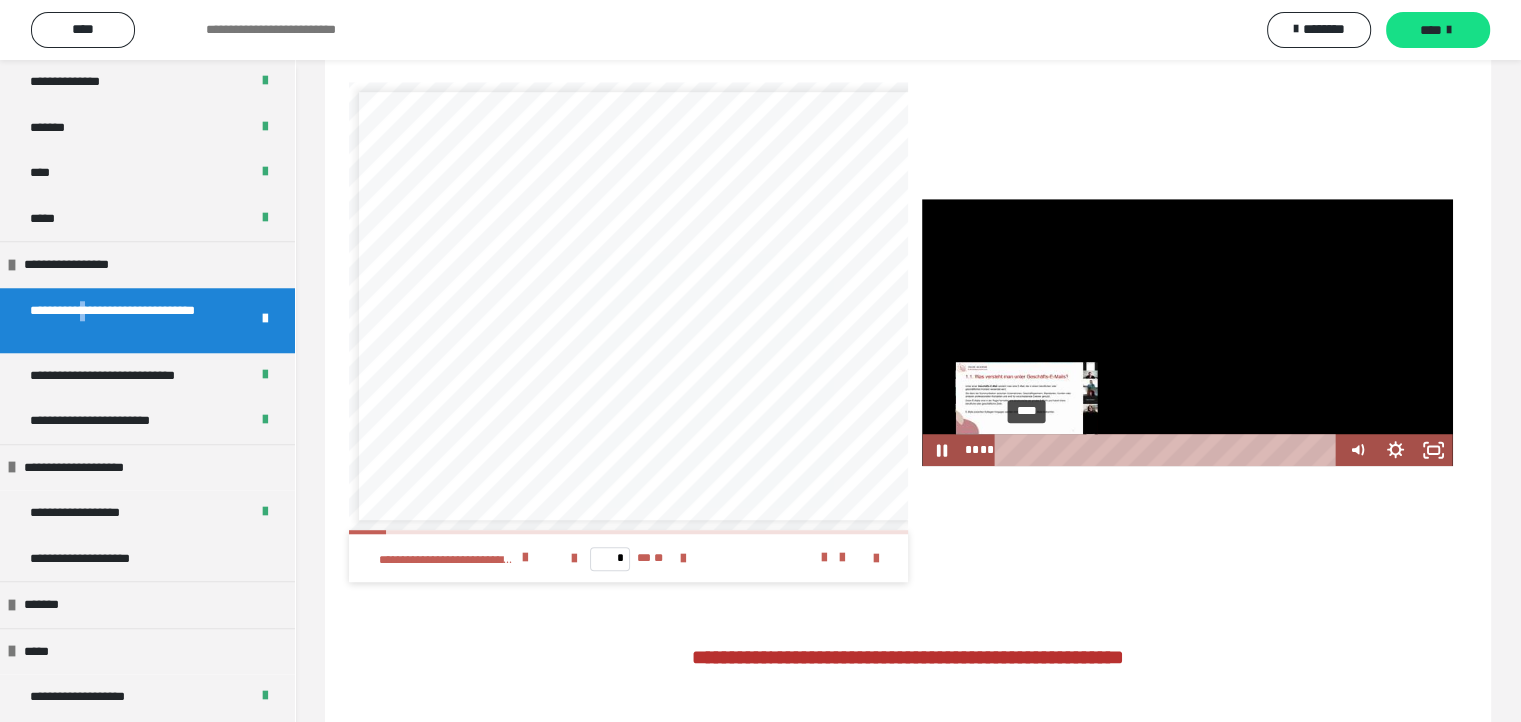 click on "****" at bounding box center (1169, 450) 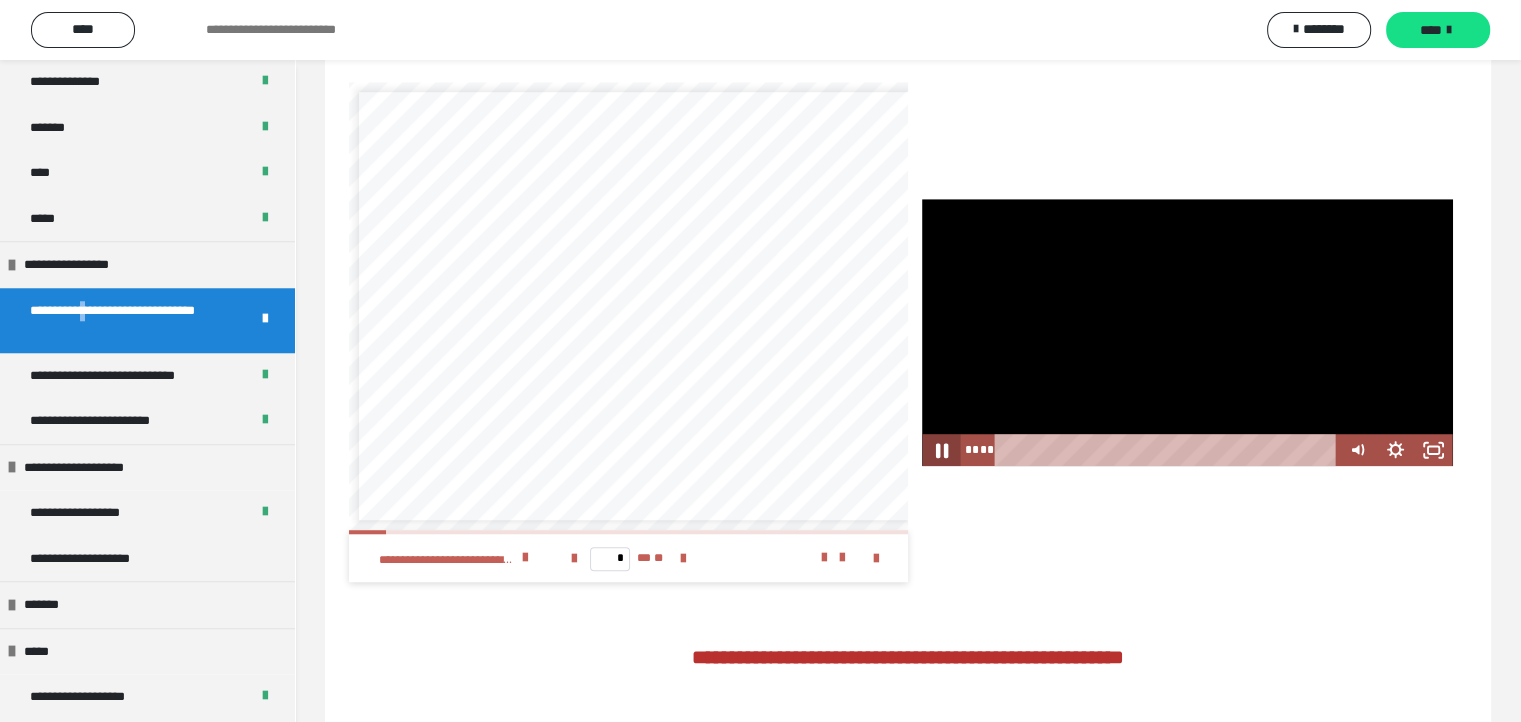 click 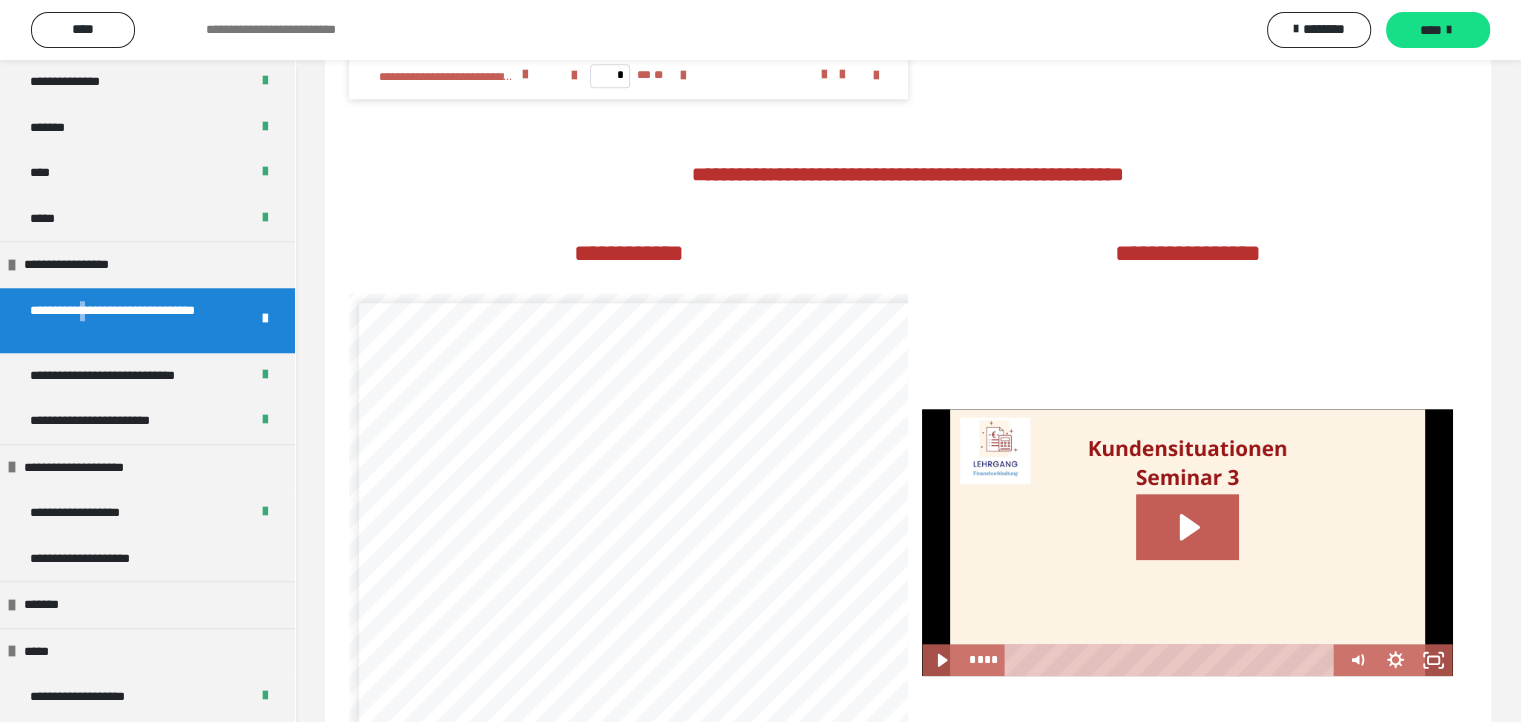 scroll, scrollTop: 2161, scrollLeft: 0, axis: vertical 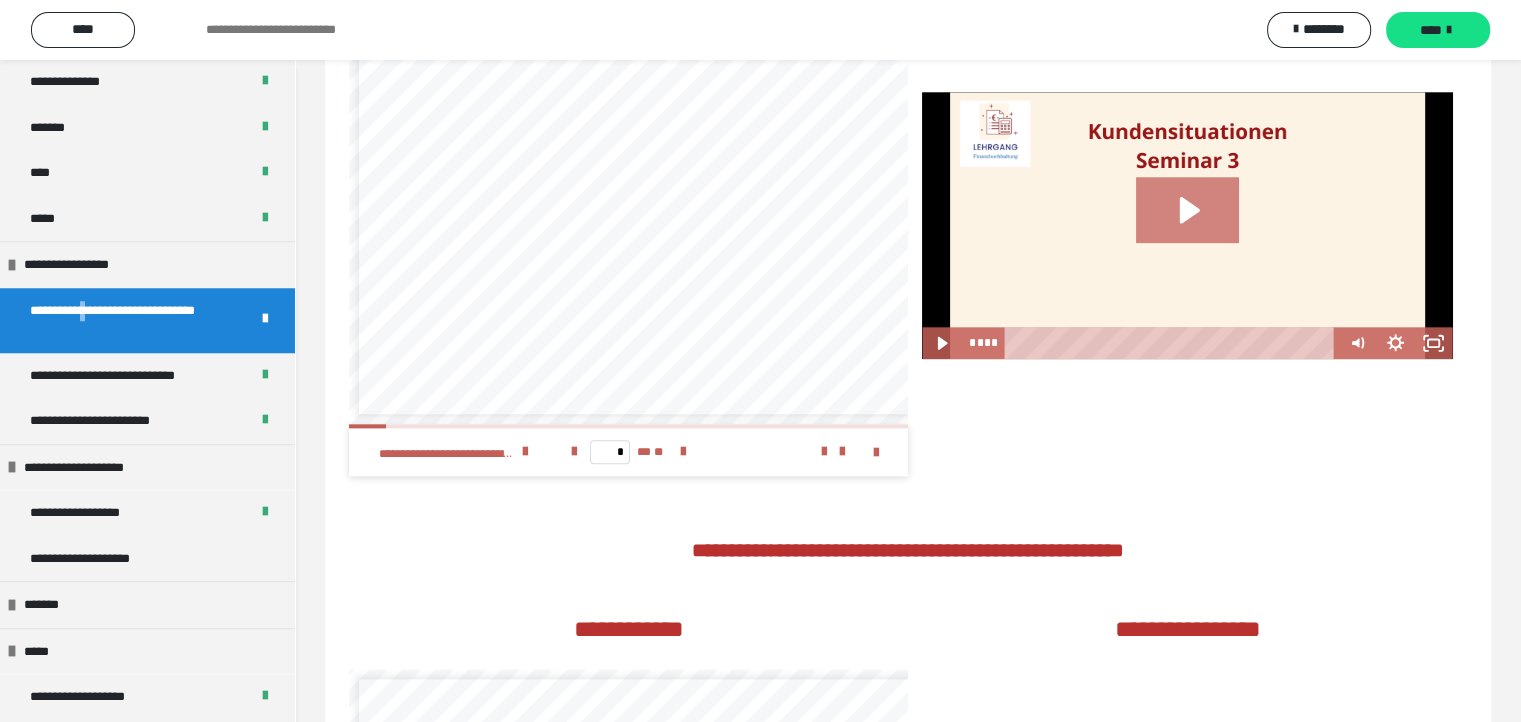 click 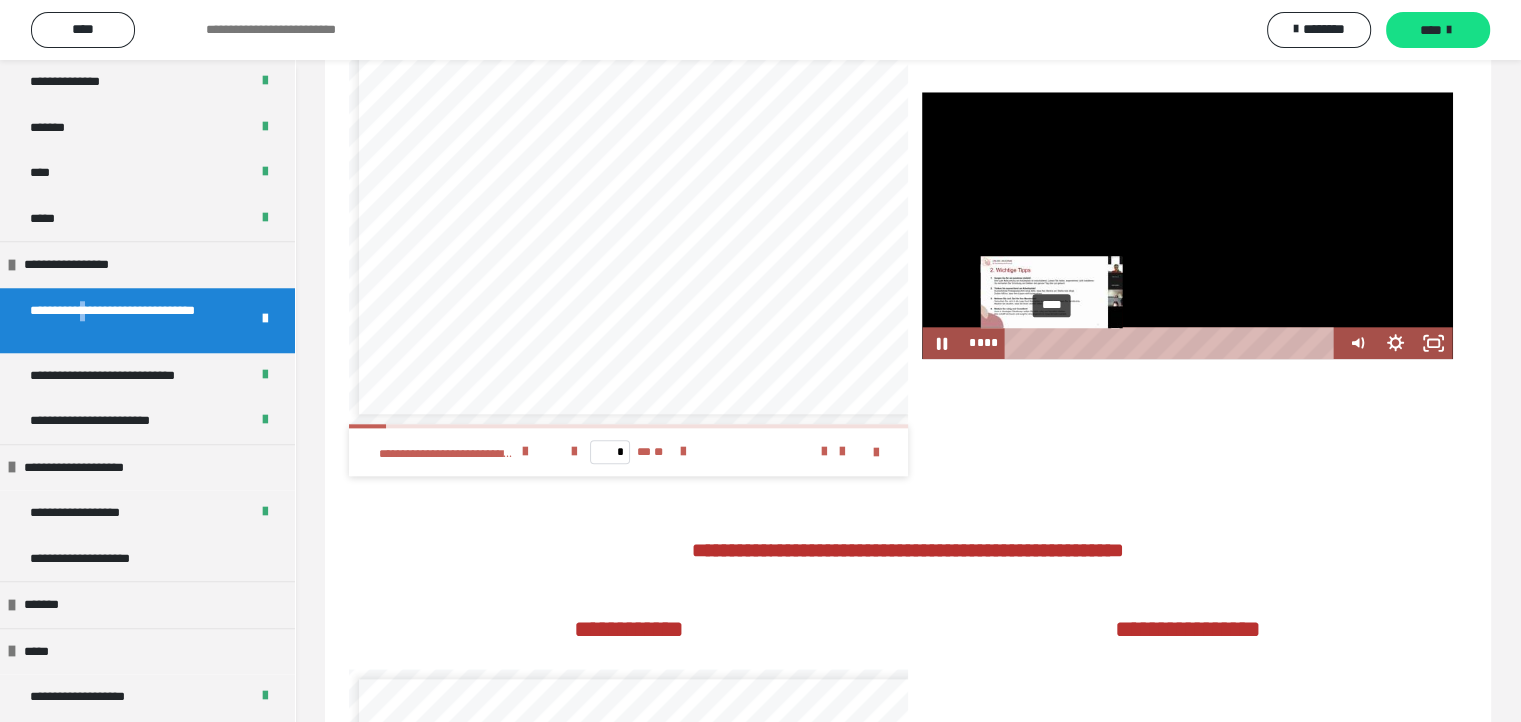 click on "****" at bounding box center (1174, 343) 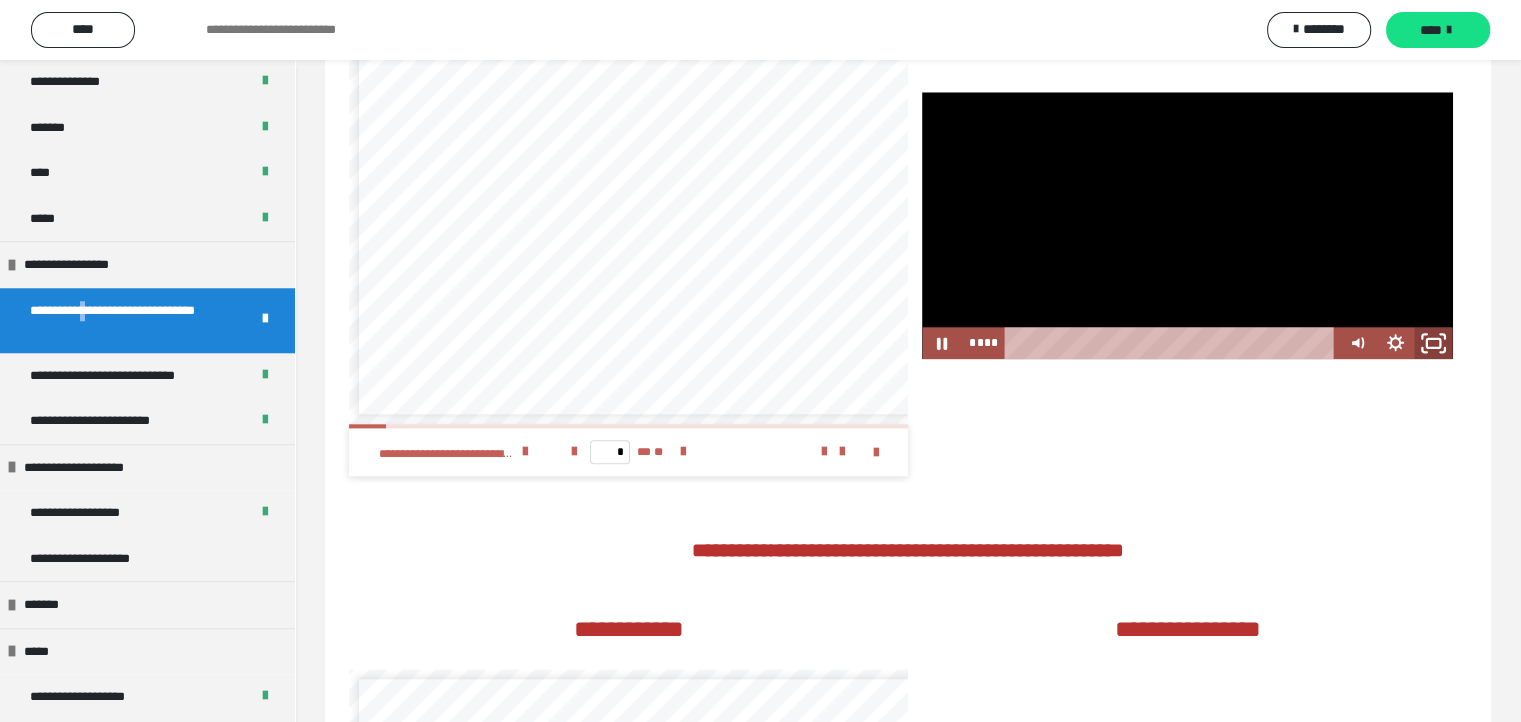 click 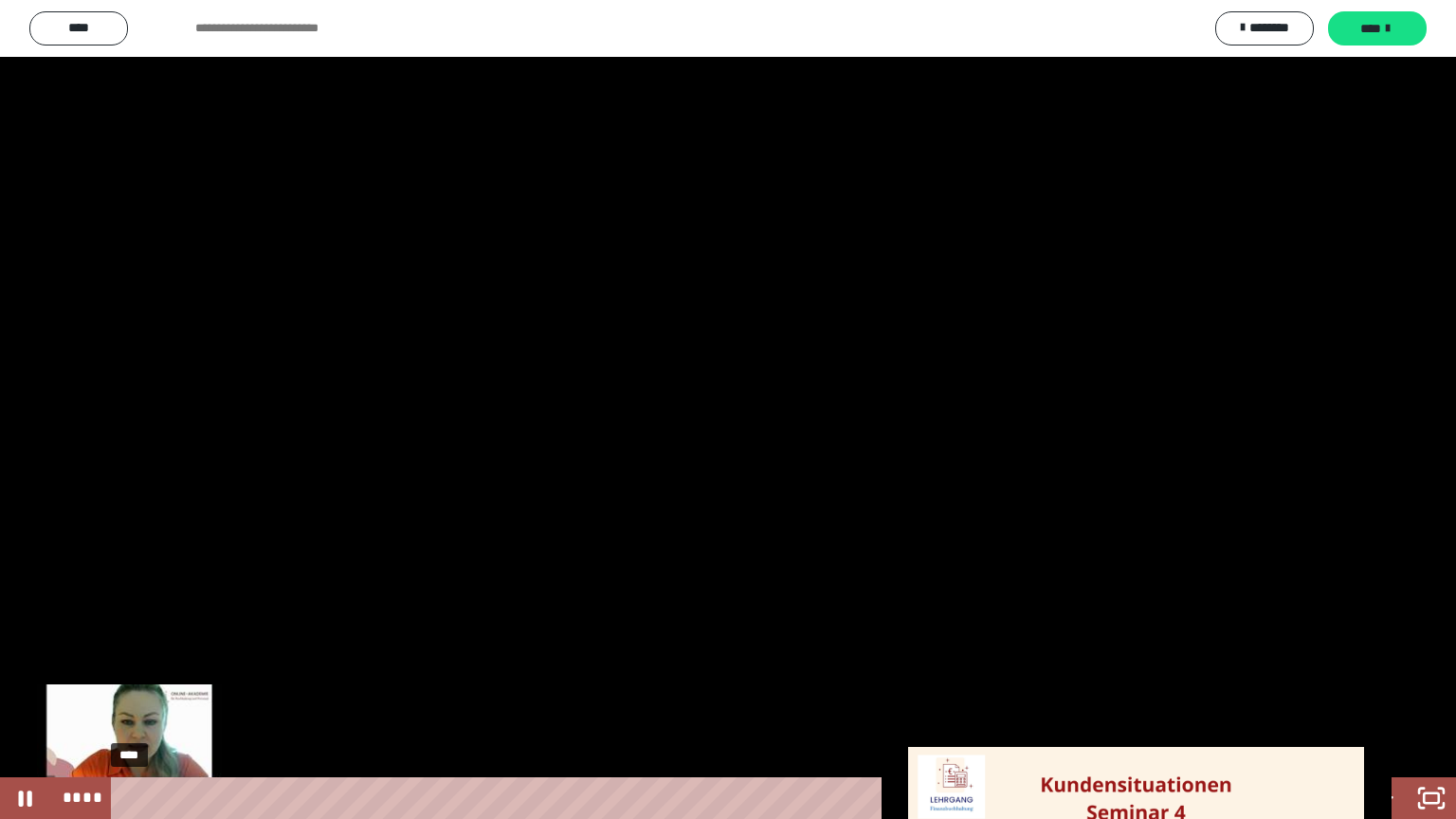 click on "****" at bounding box center [712, 798] 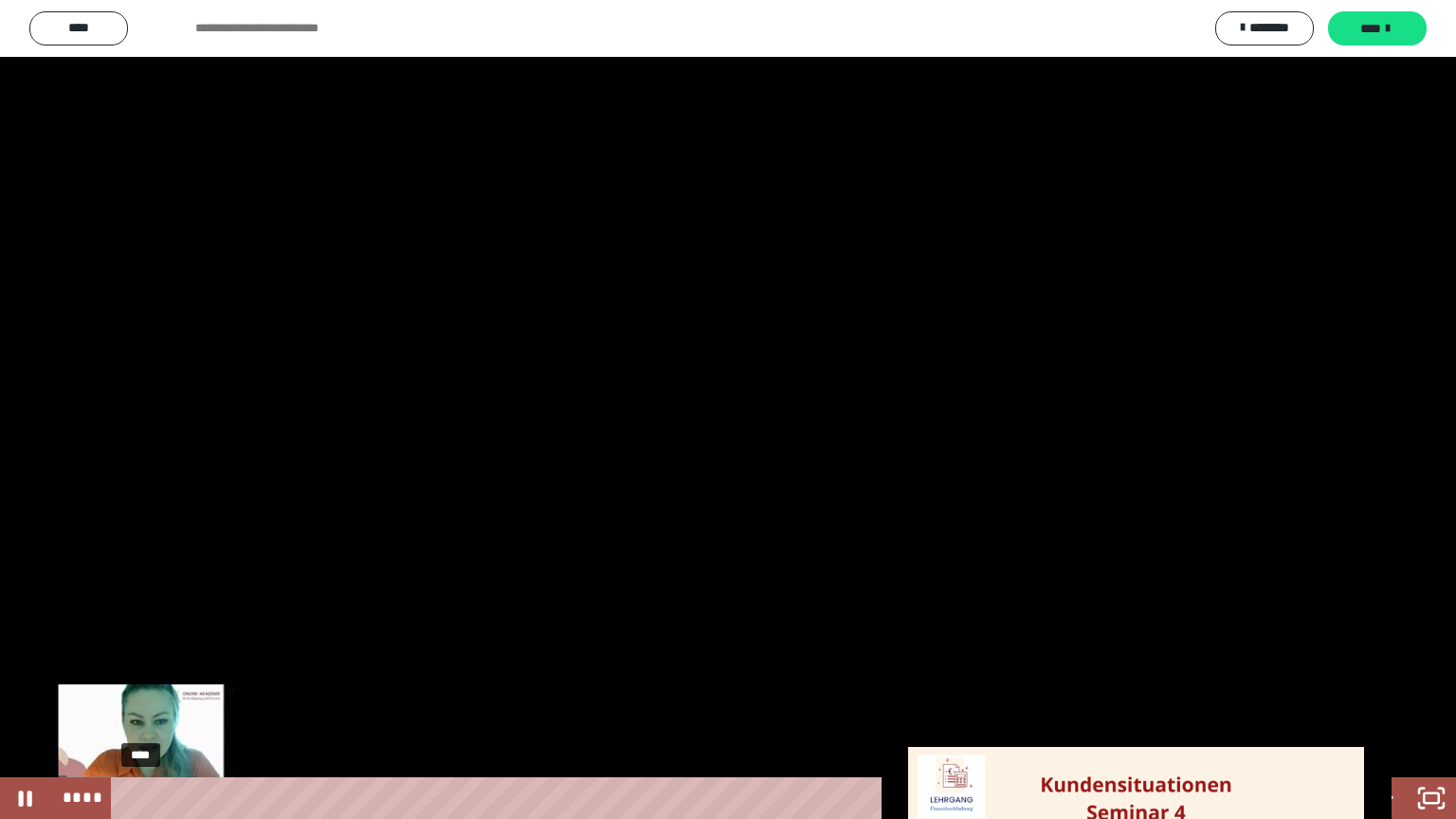 click on "****" at bounding box center (712, 798) 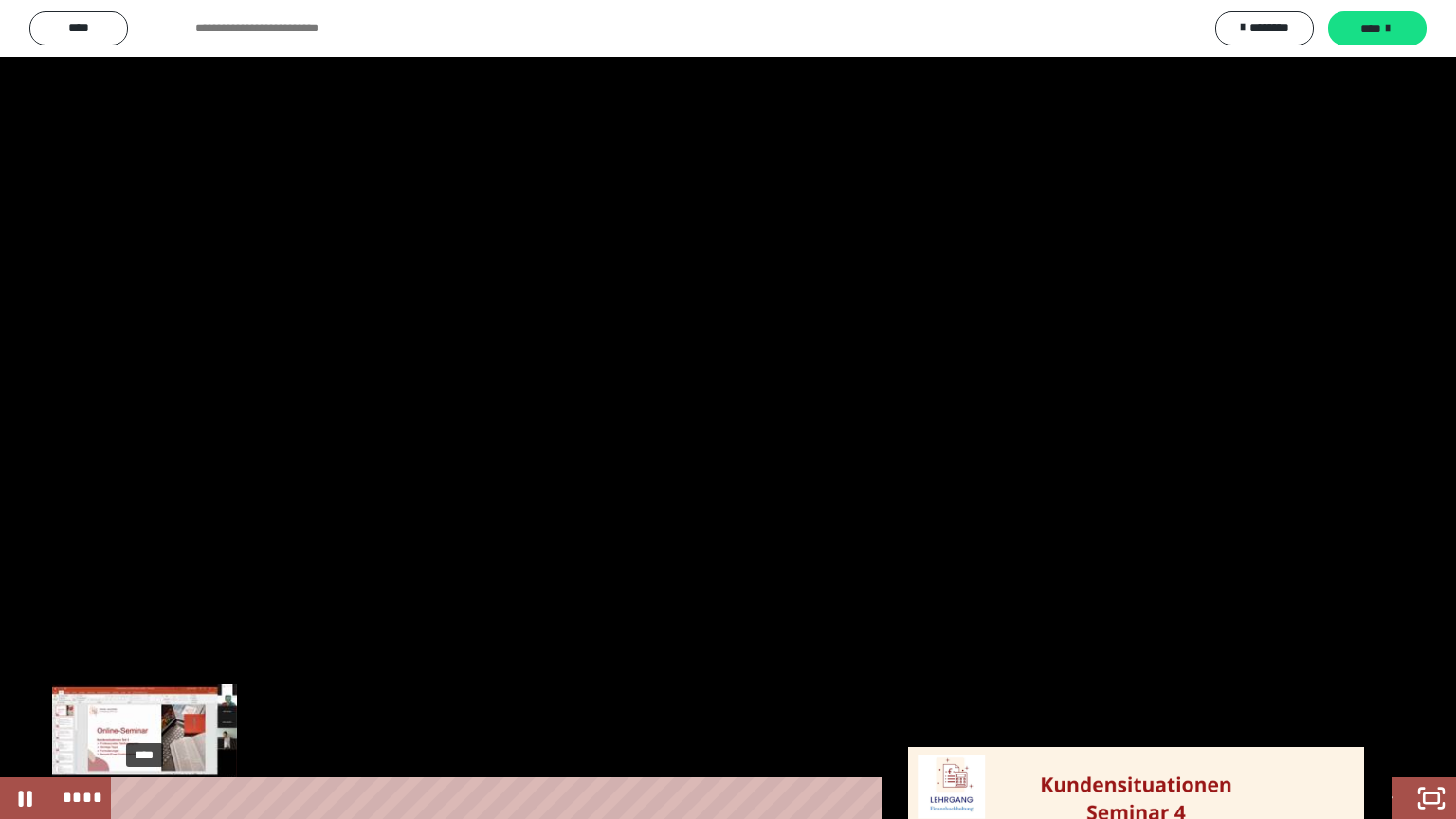 click at bounding box center [142, 798] 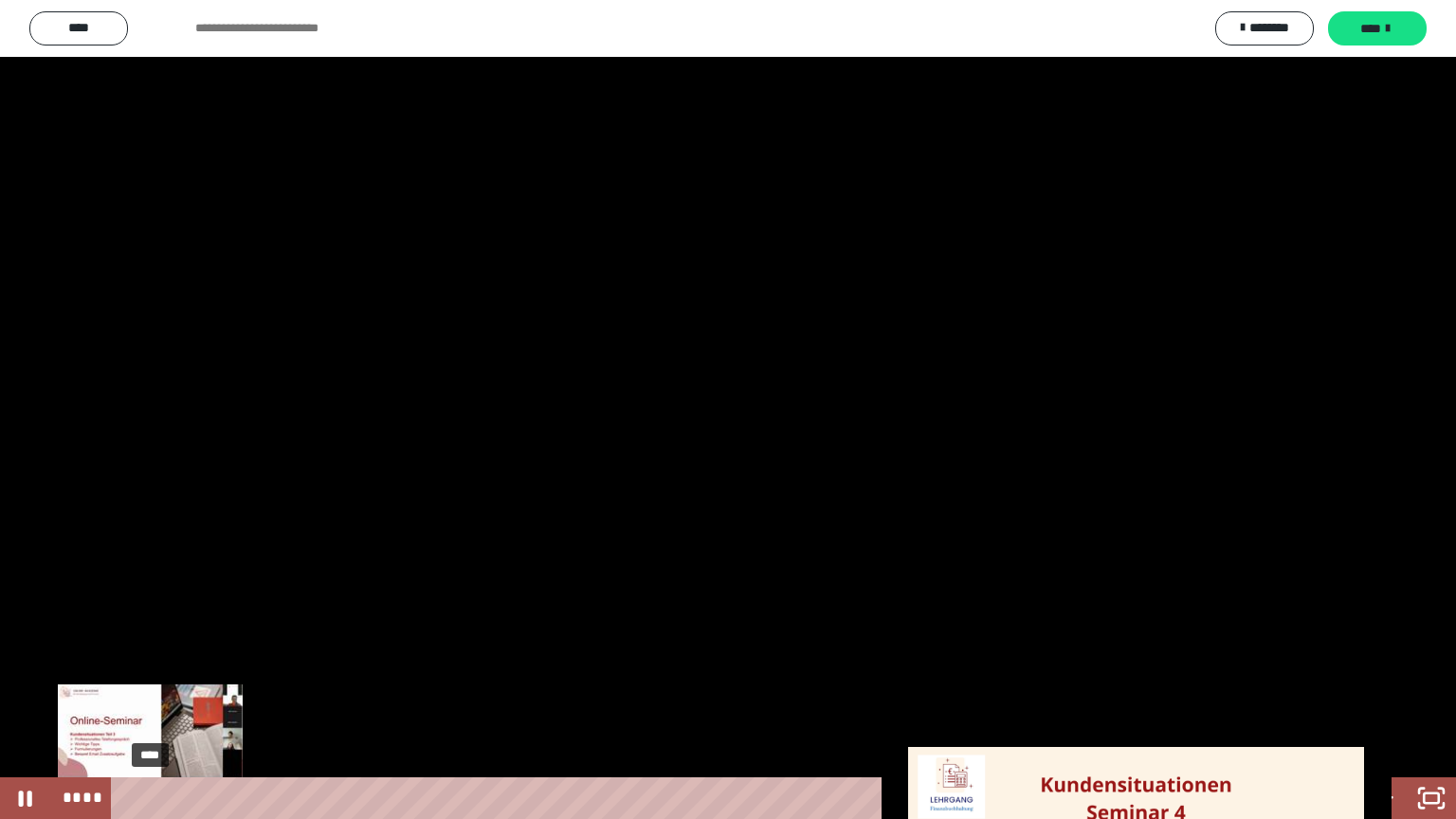 click at bounding box center [144, 798] 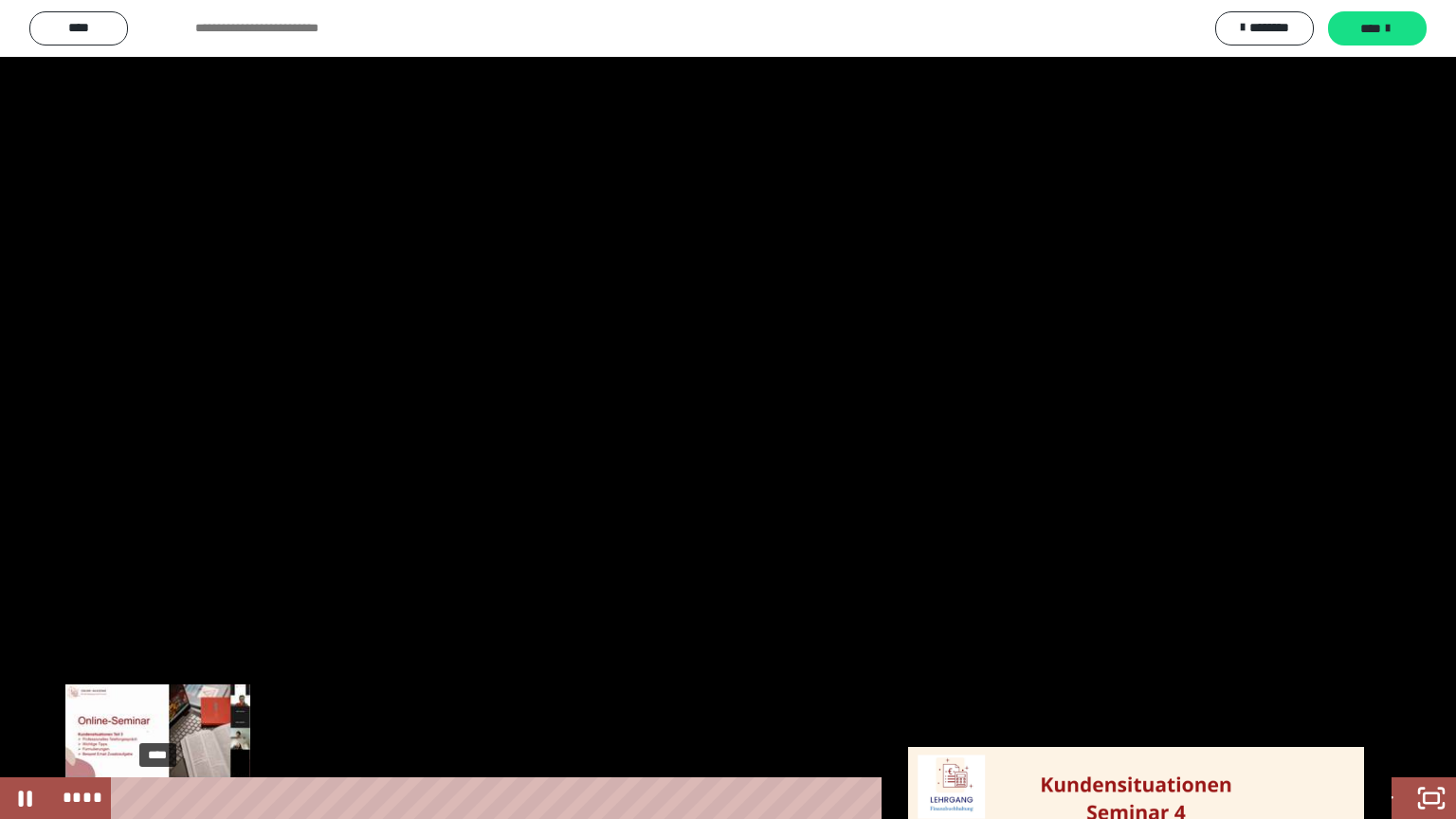 click on "****" at bounding box center (712, 798) 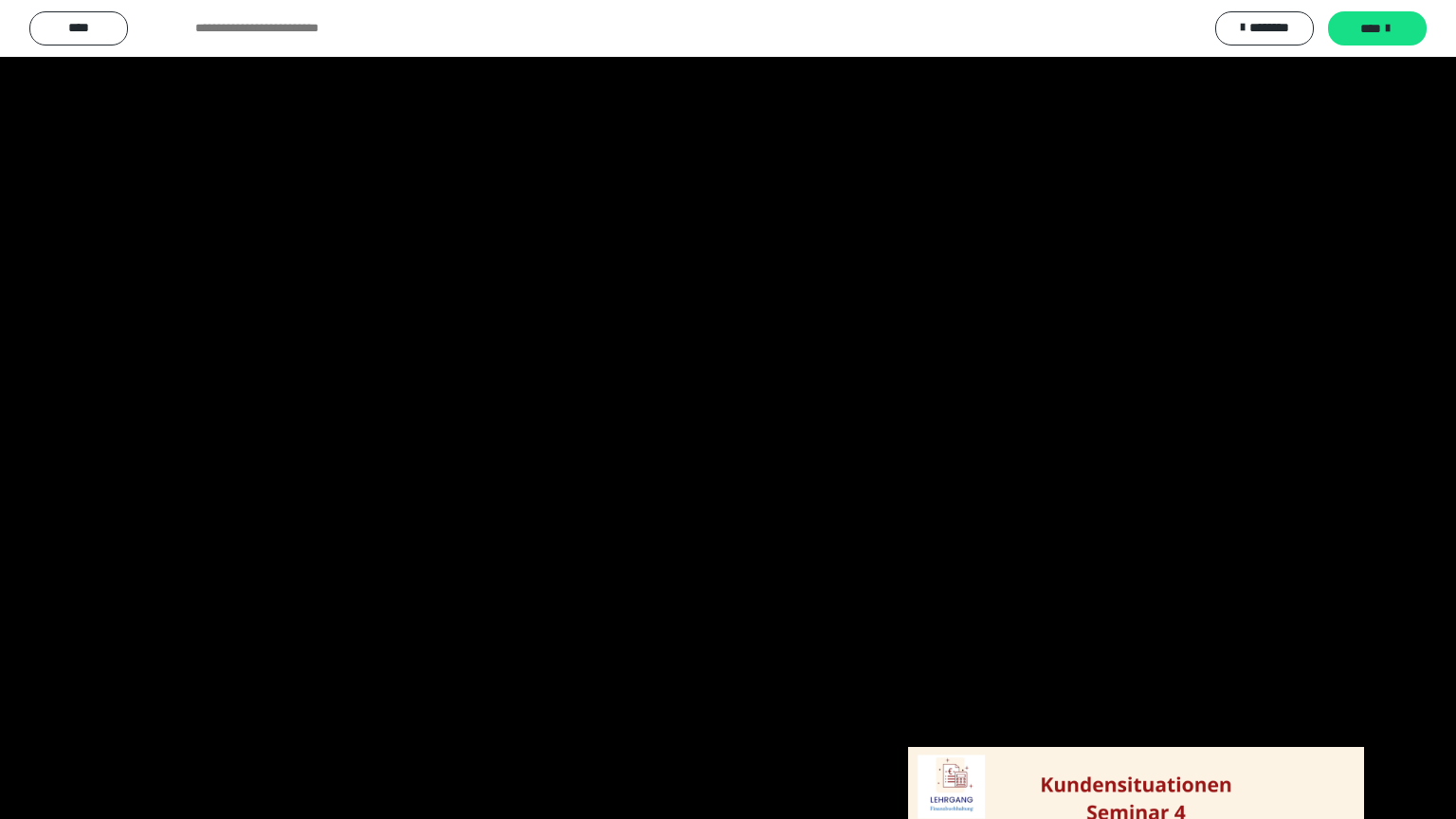 click at bounding box center [728, 410] 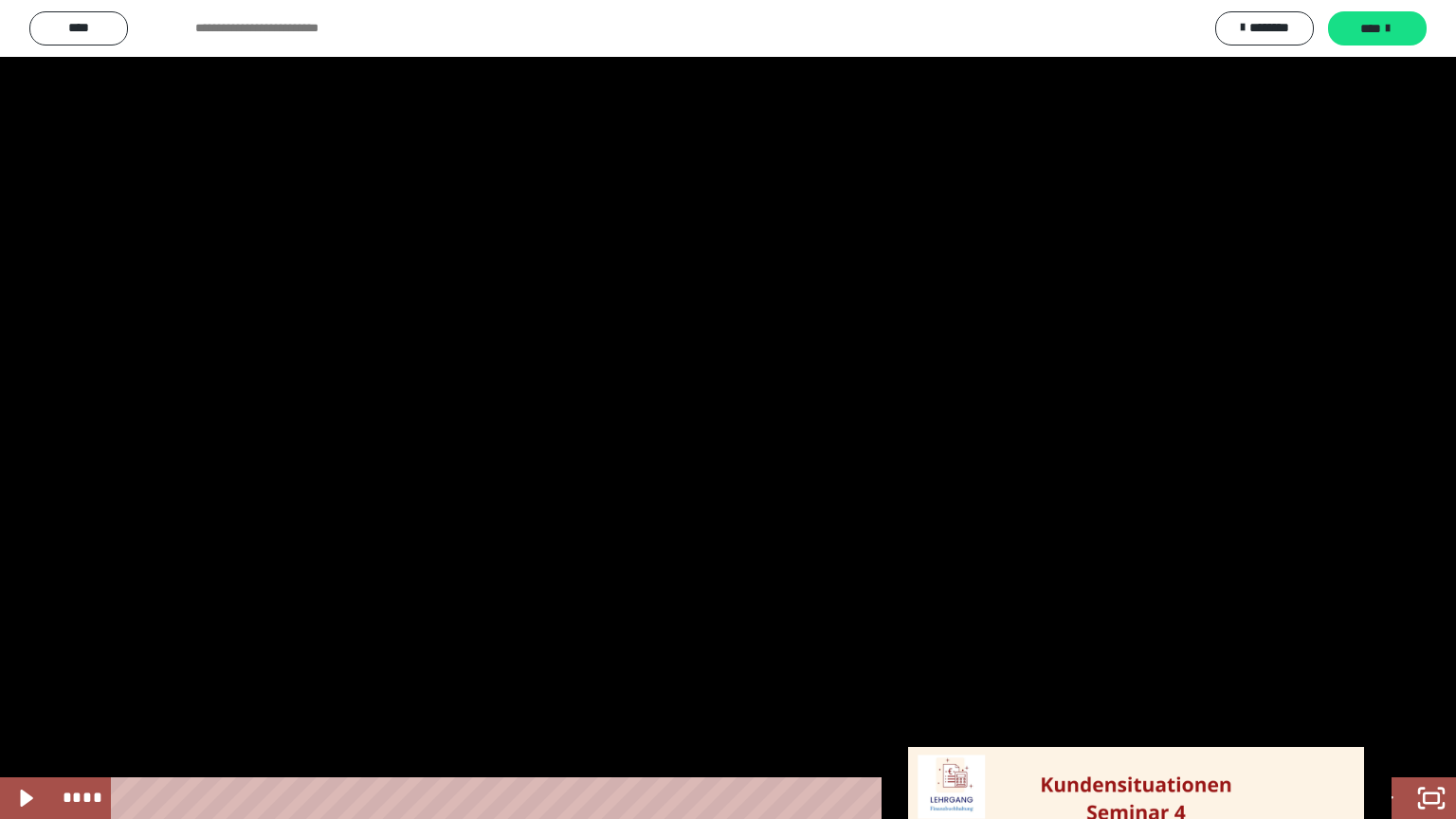 click at bounding box center (728, 410) 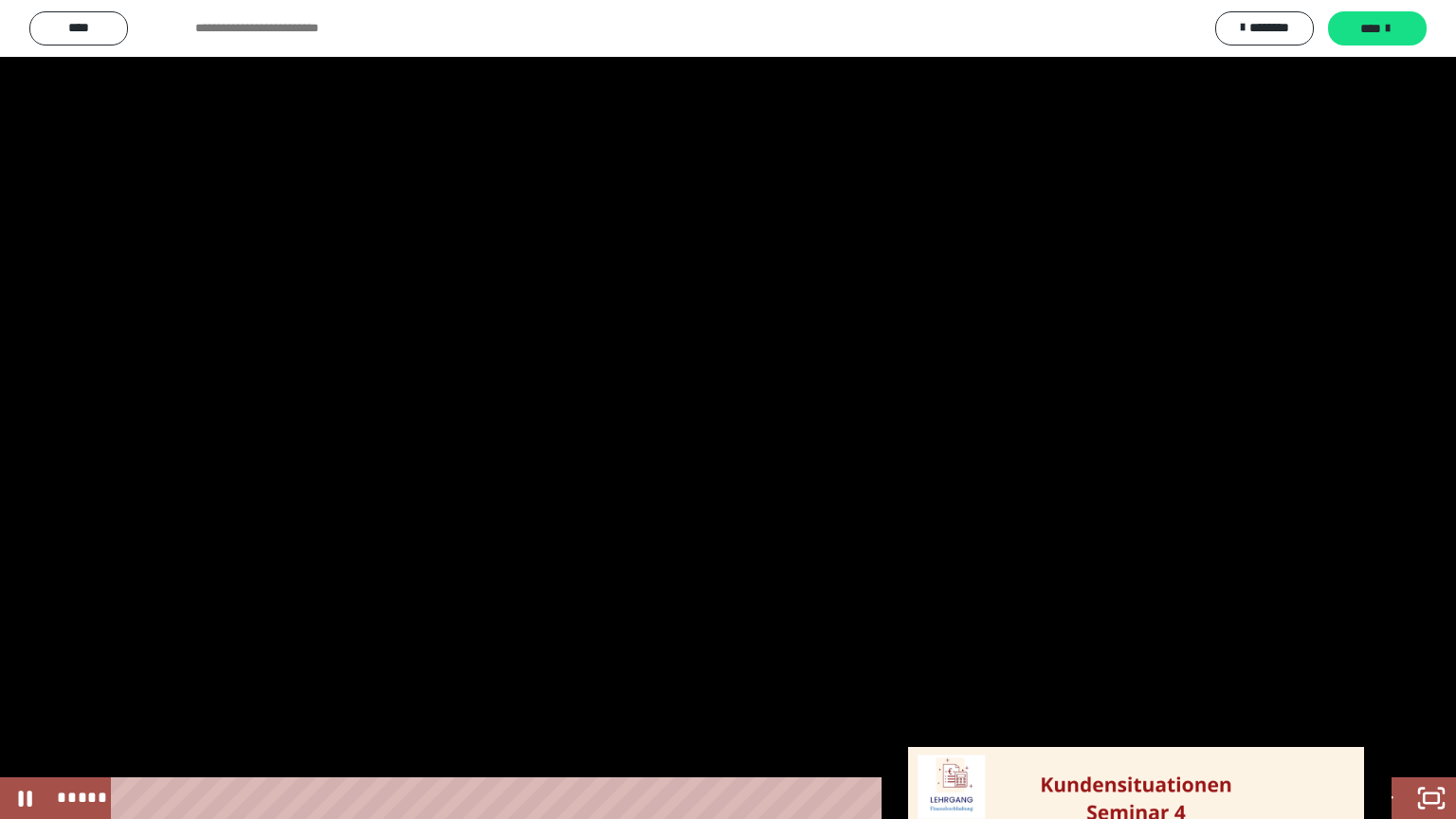 click at bounding box center [728, 410] 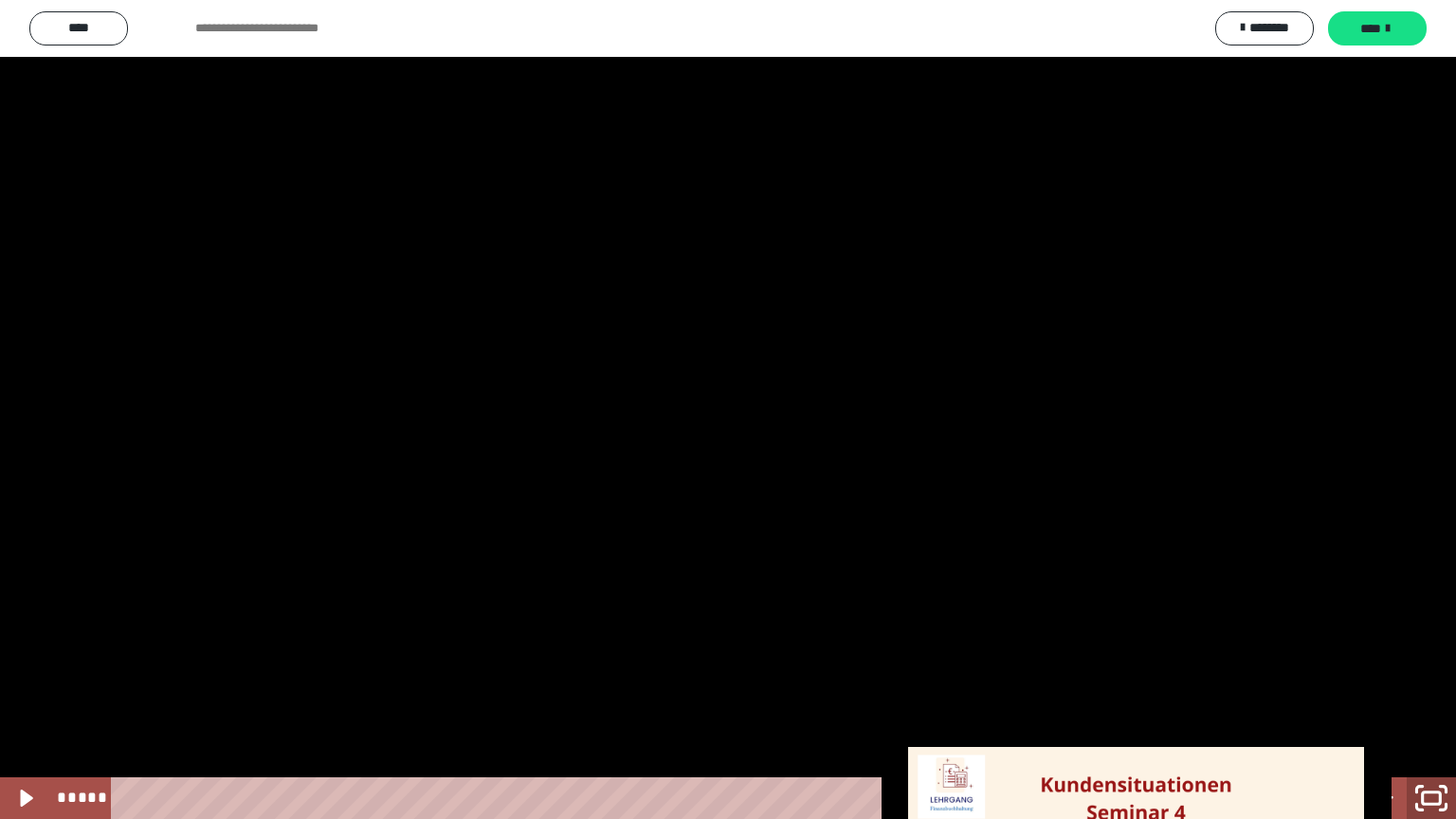 click 